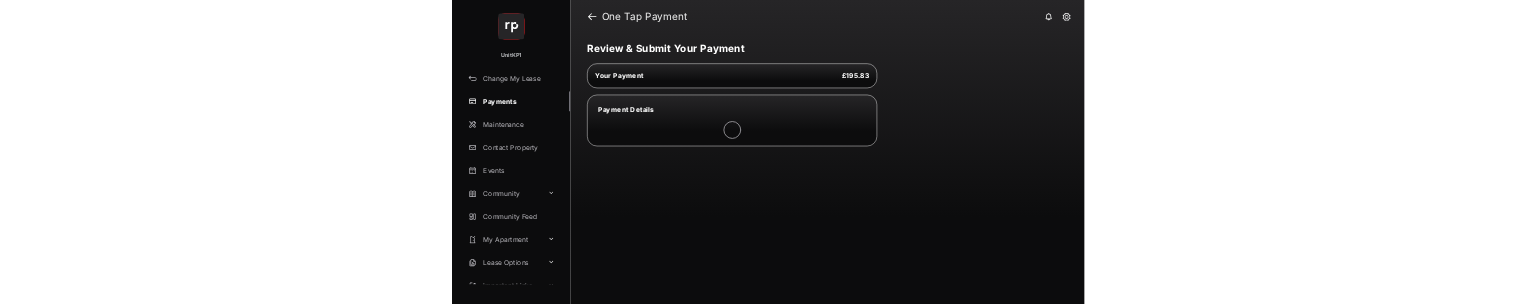 scroll, scrollTop: 0, scrollLeft: 0, axis: both 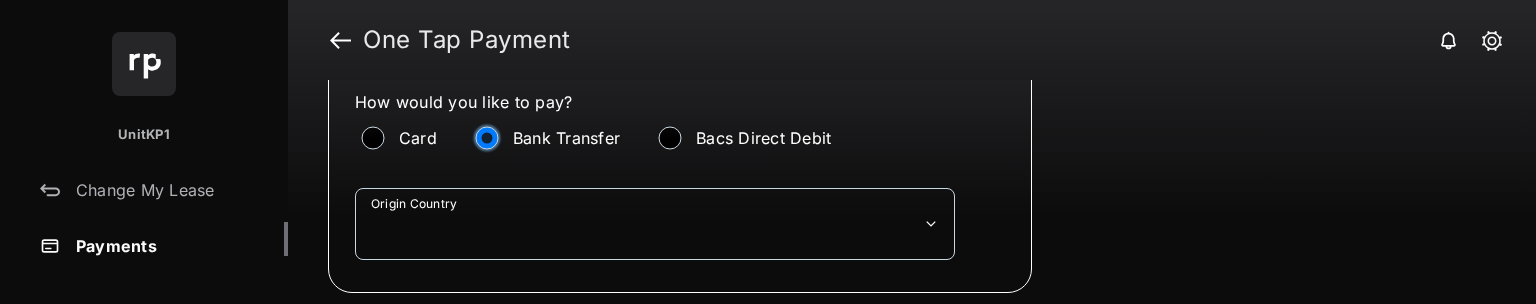 click on "**********" at bounding box center (655, 224) 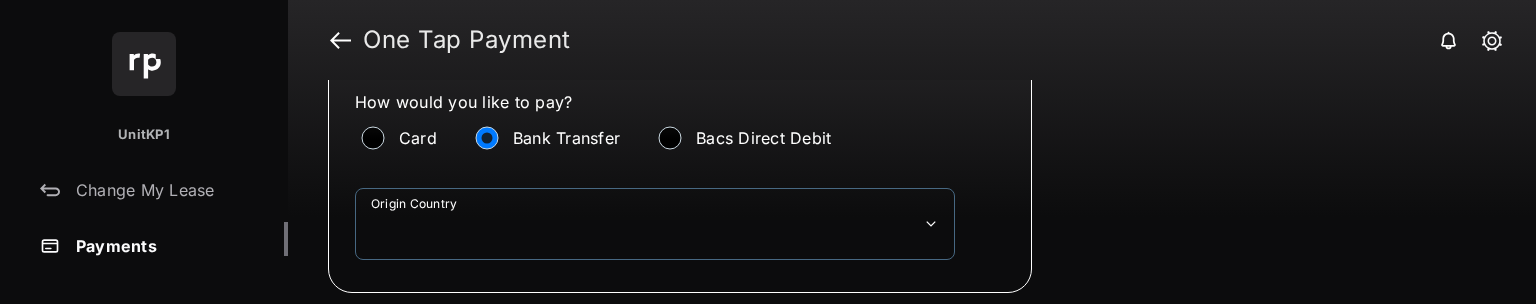 select on "**" 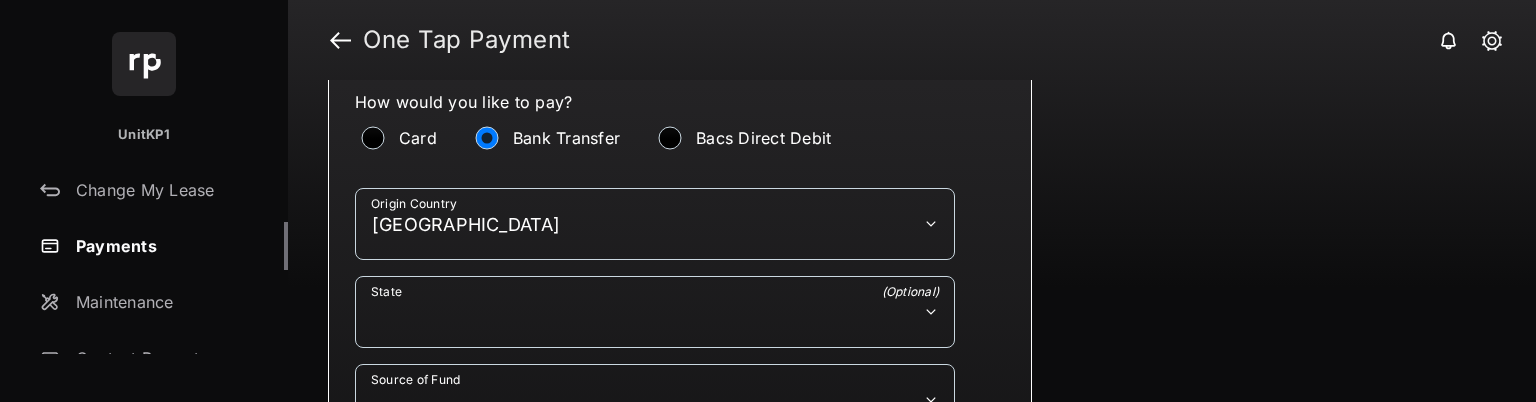 click on "**********" at bounding box center [655, 312] 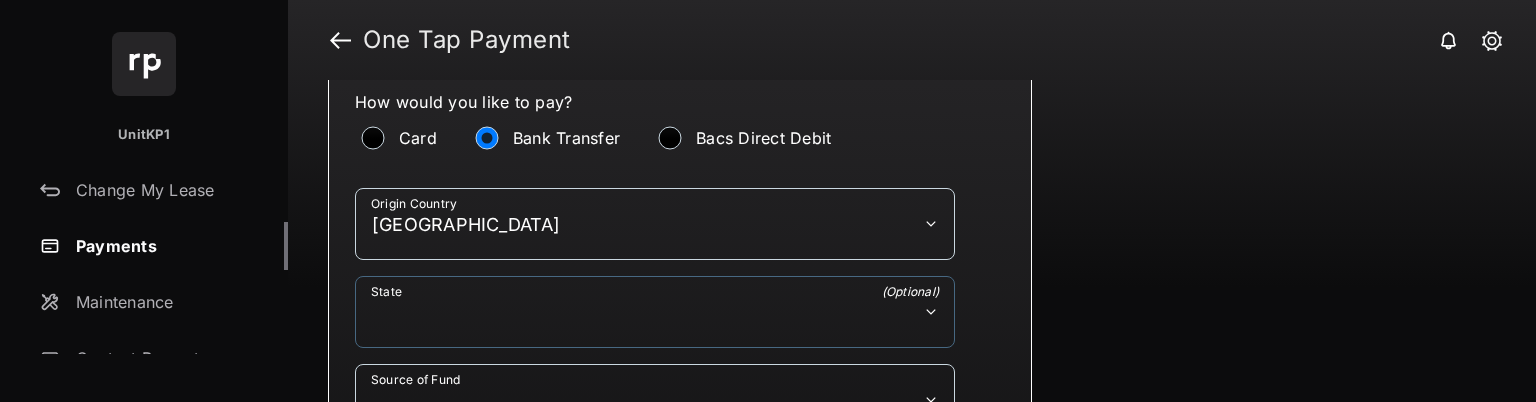 select on "*****" 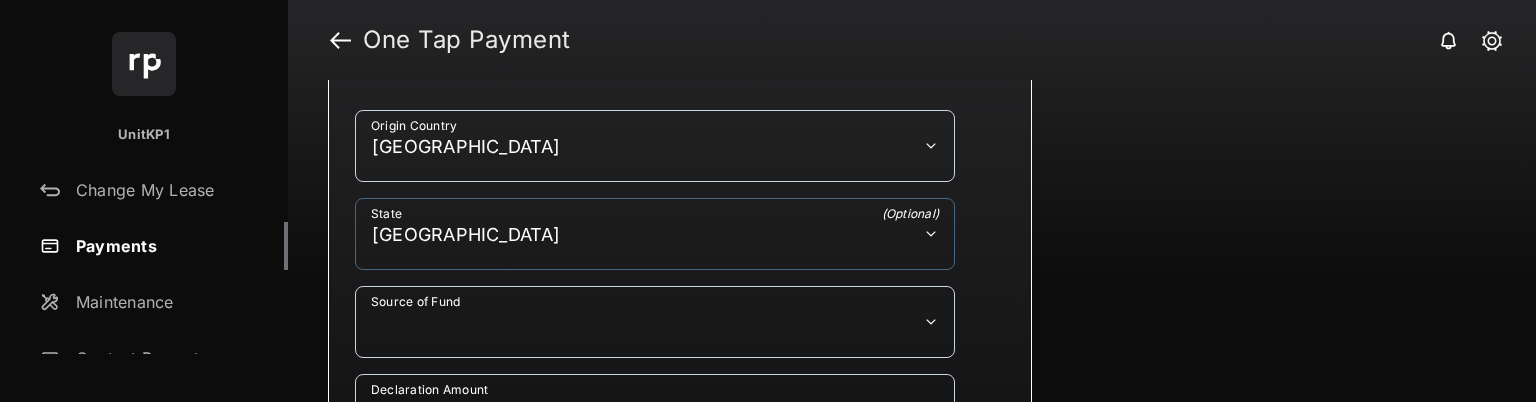 scroll, scrollTop: 301, scrollLeft: 0, axis: vertical 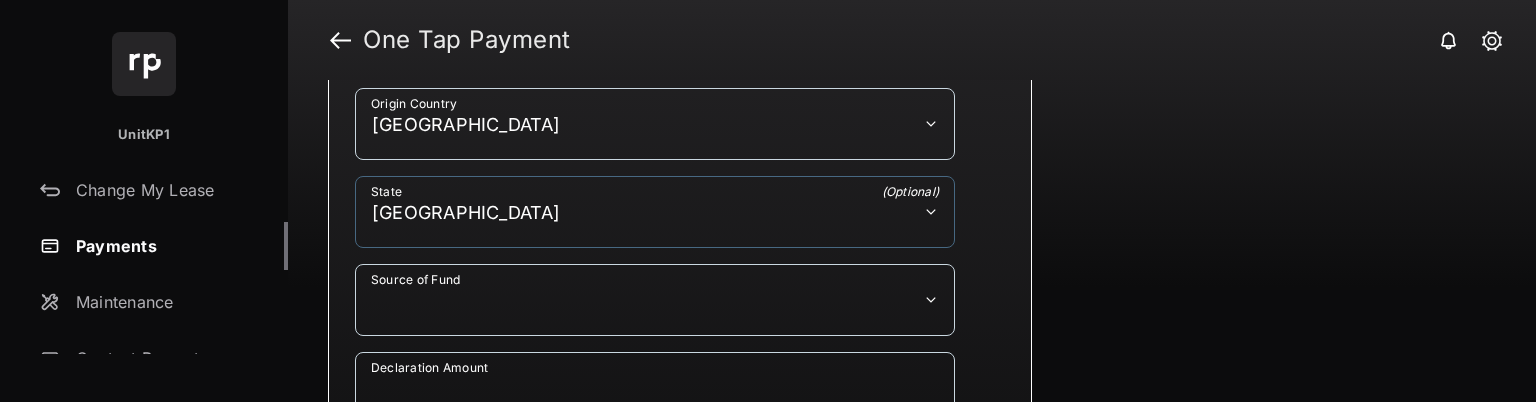 click on "**********" at bounding box center [680, 308] 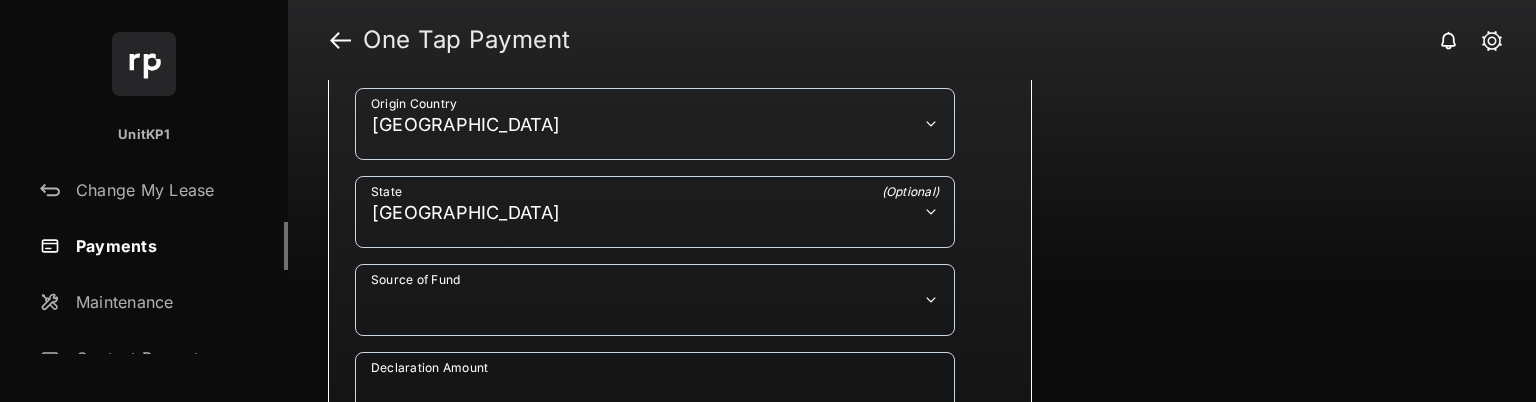 click on "**********" at bounding box center [680, 308] 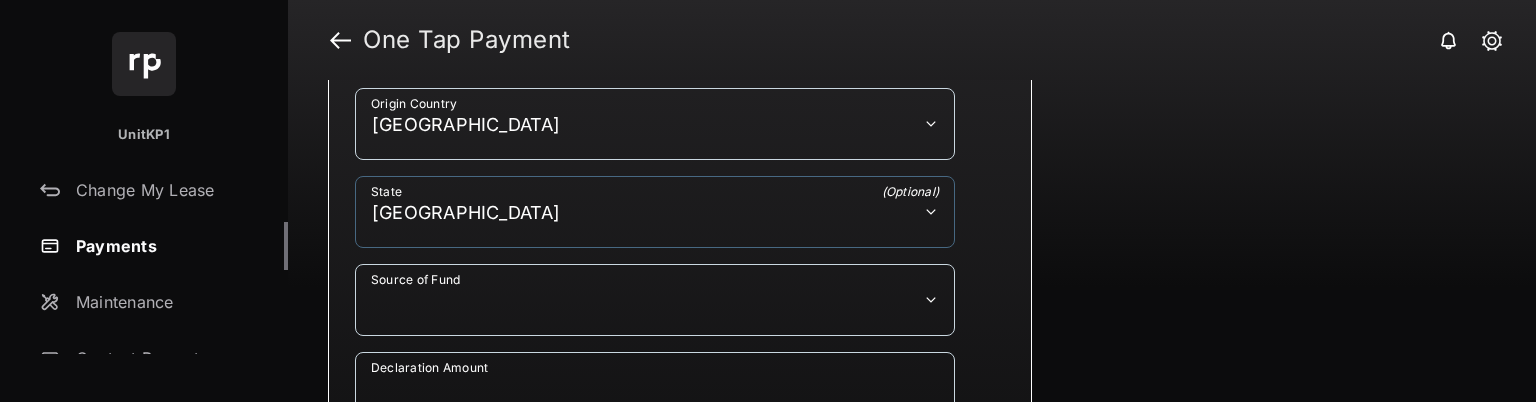 click on "**********" at bounding box center [655, 212] 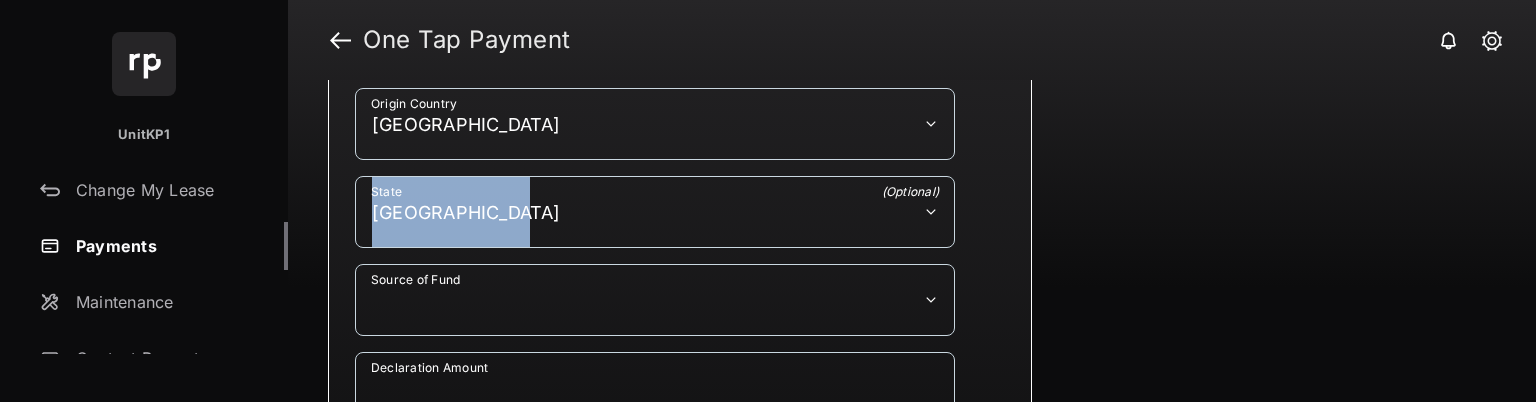 click on "**********" at bounding box center (680, 220) 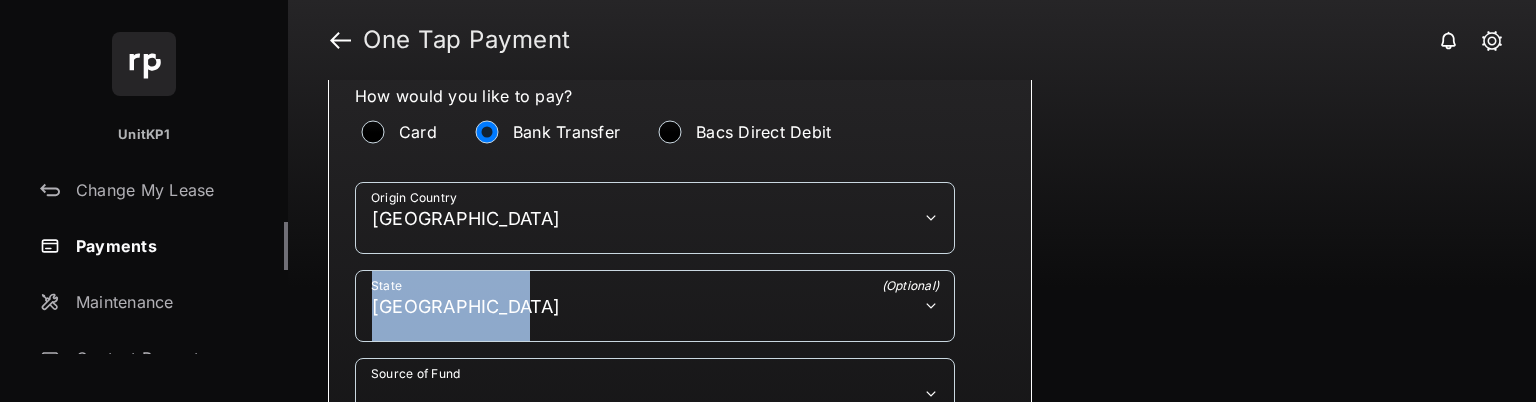 scroll, scrollTop: 200, scrollLeft: 0, axis: vertical 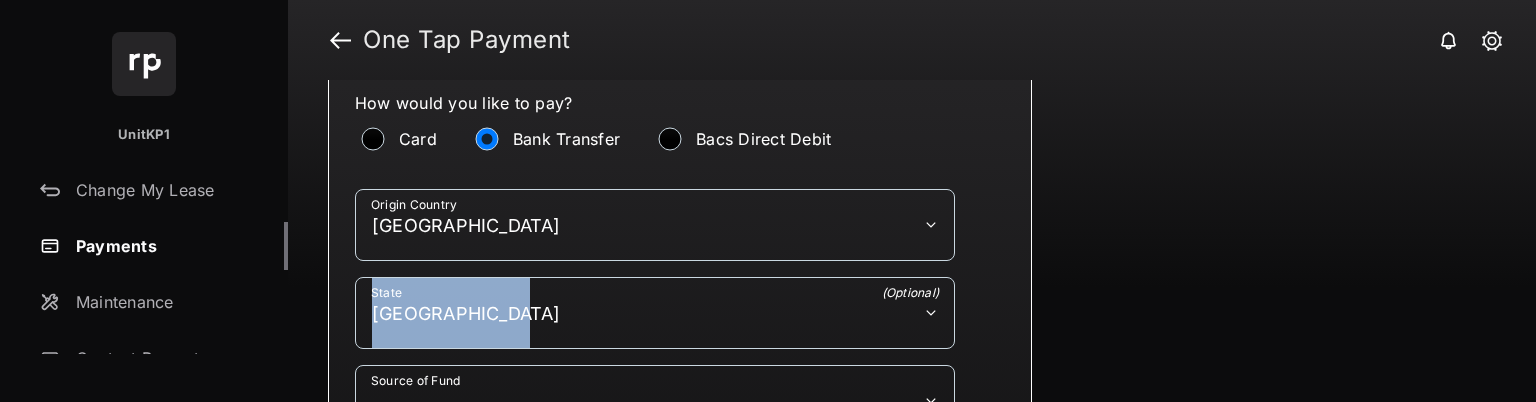 click on "**********" at bounding box center (655, 225) 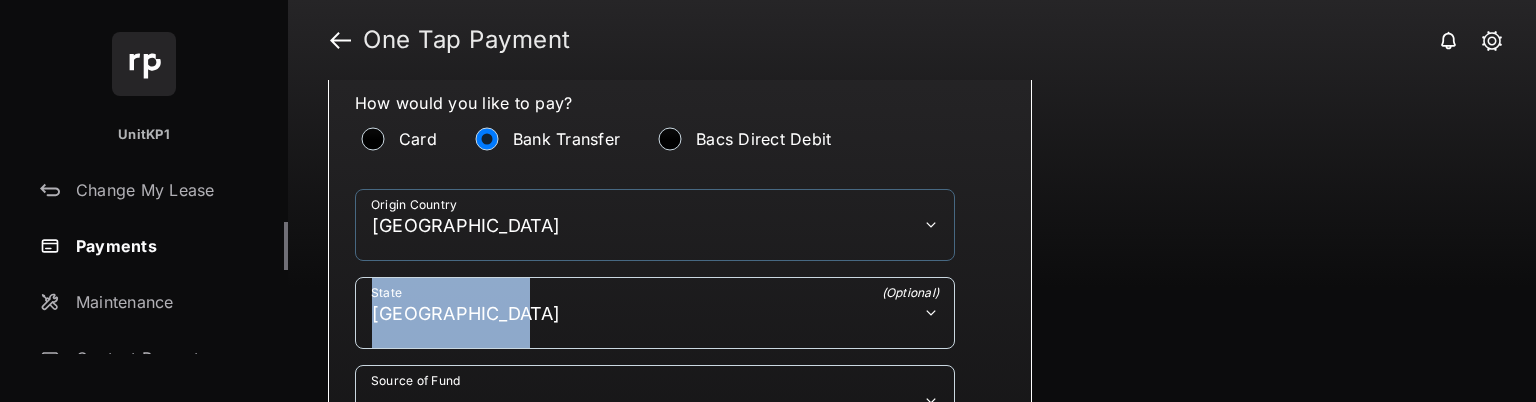 select on "**" 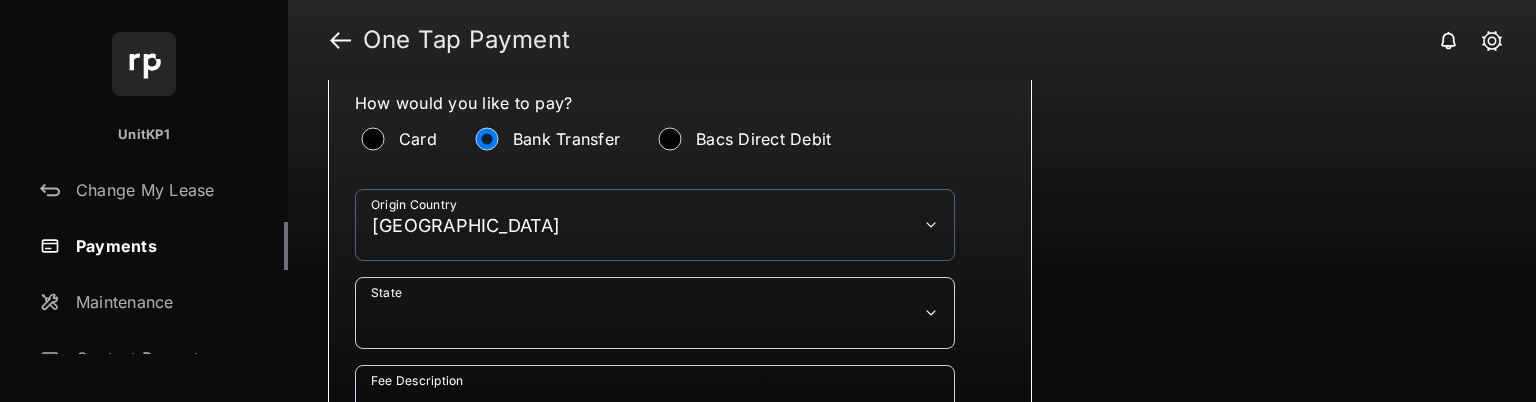 click on "**********" at bounding box center [655, 225] 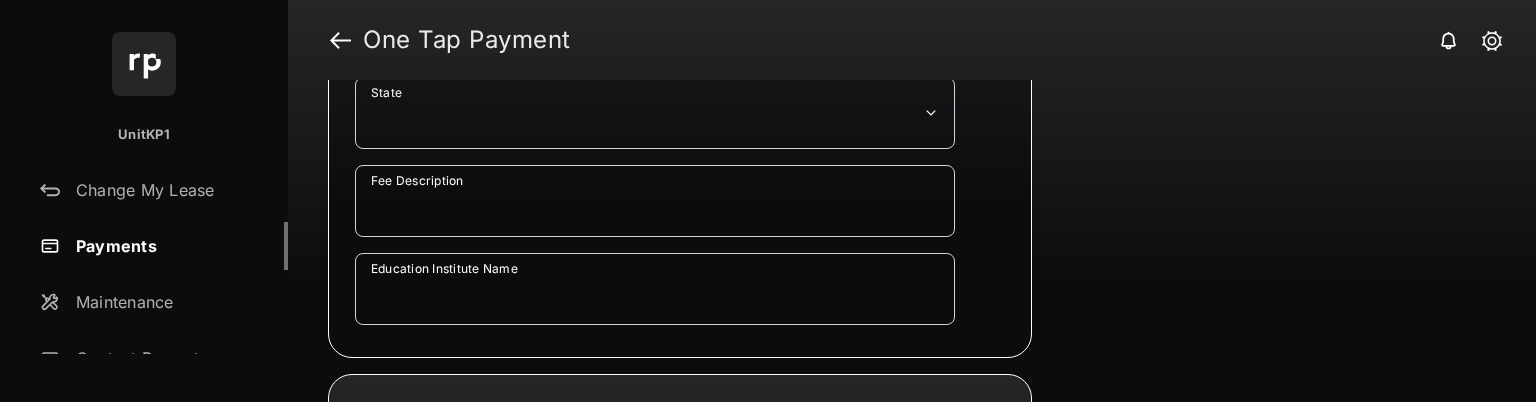 click on "Fee Description Required field" at bounding box center (680, 209) 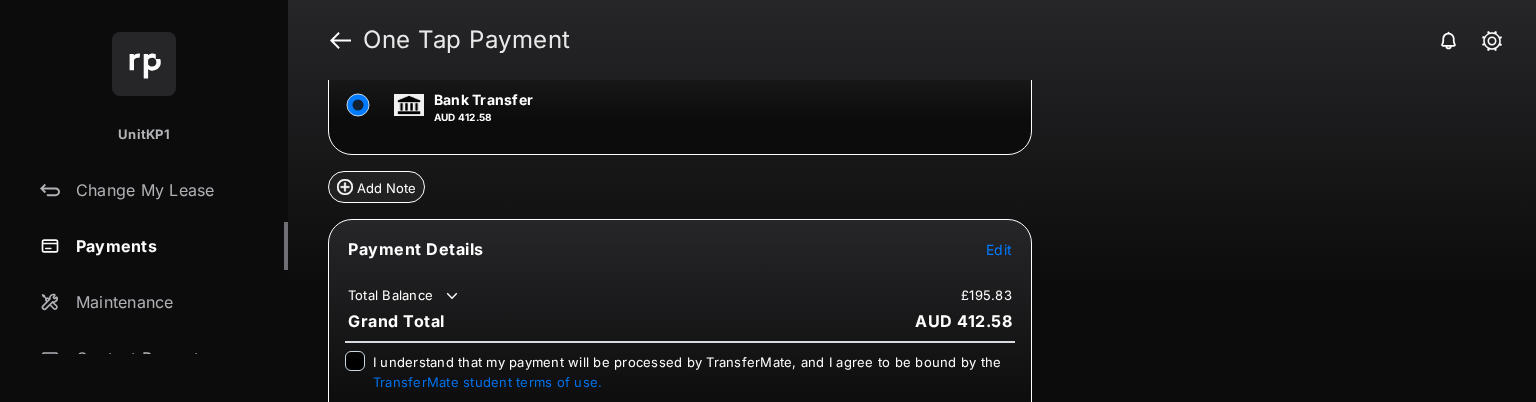 scroll, scrollTop: 1098, scrollLeft: 0, axis: vertical 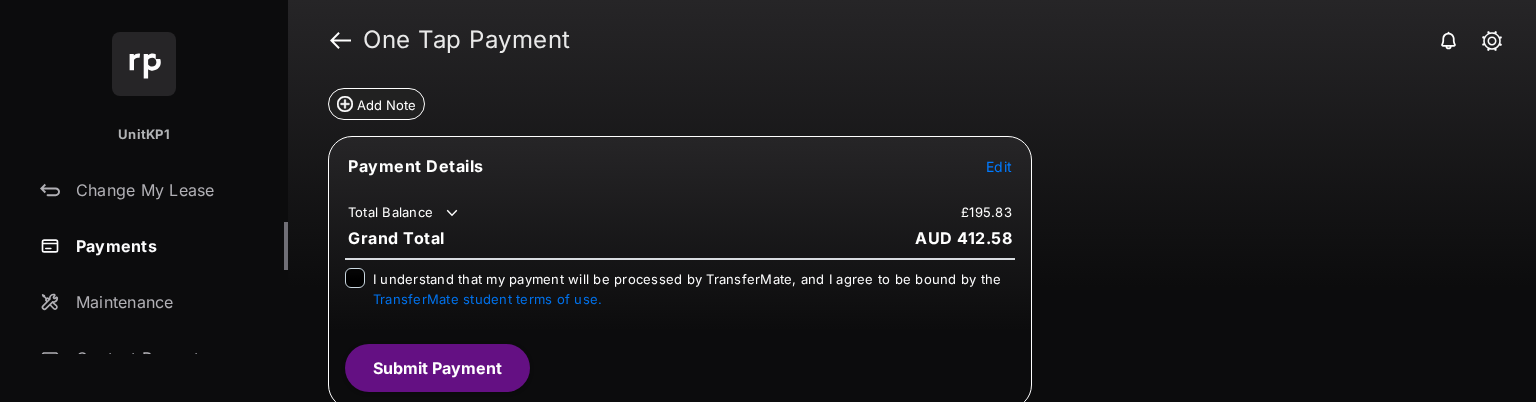 click on "Submit Payment" at bounding box center [437, 368] 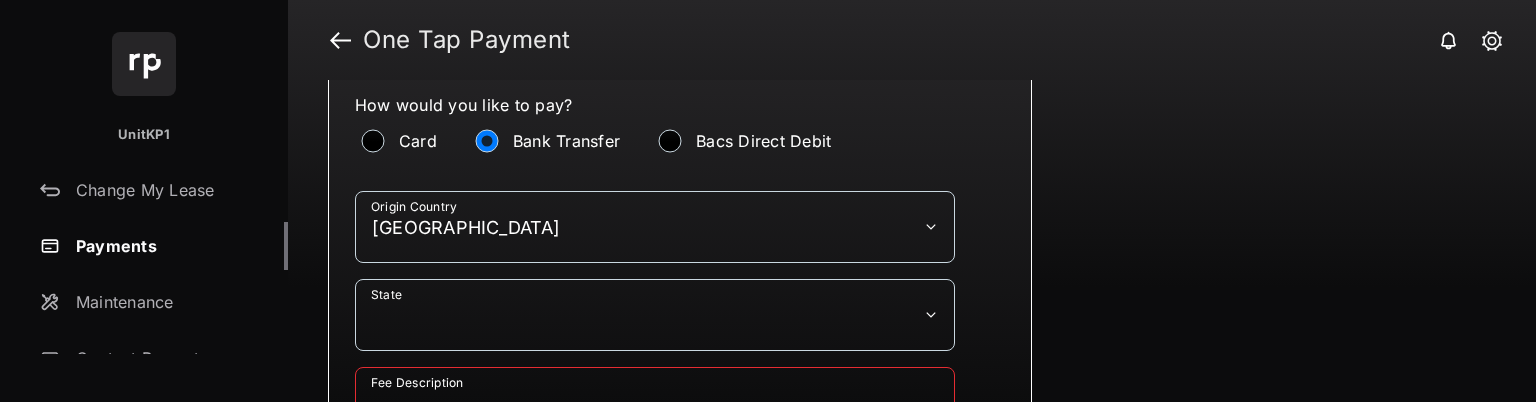 scroll, scrollTop: 398, scrollLeft: 0, axis: vertical 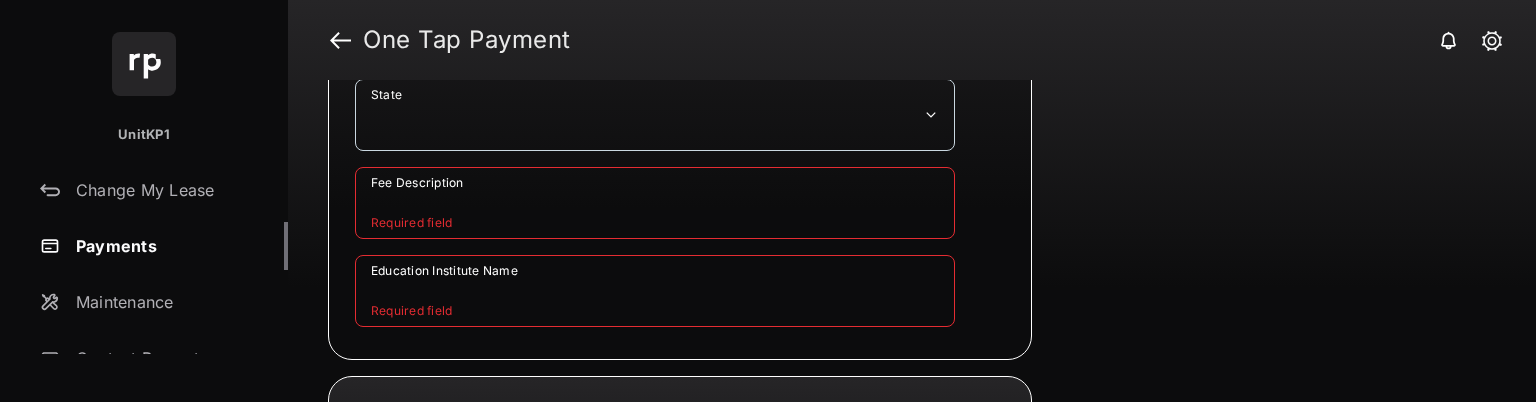 click on "**********" at bounding box center [680, 96] 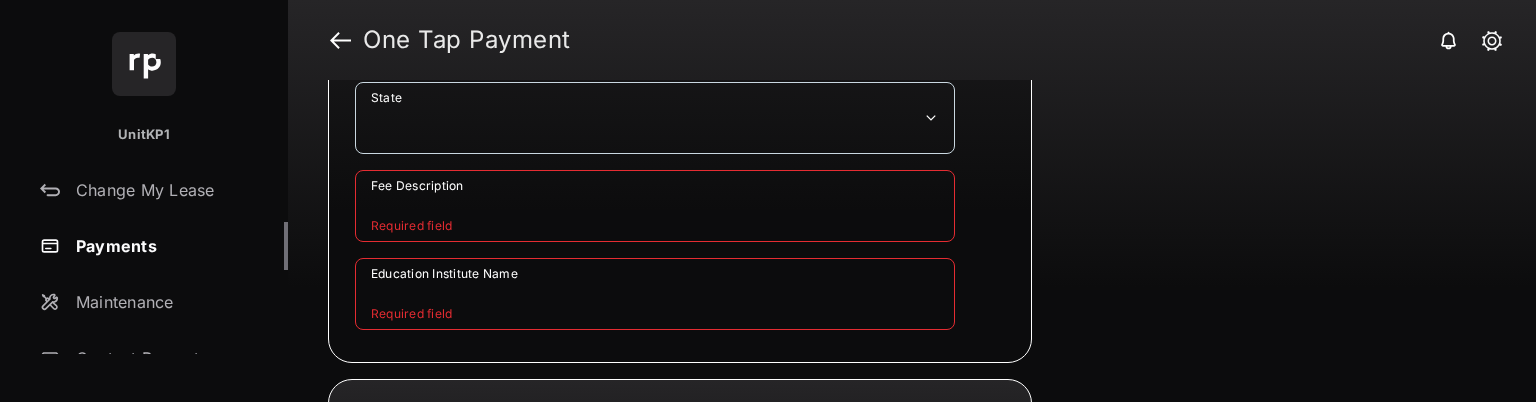 click on "**********" at bounding box center (655, 118) 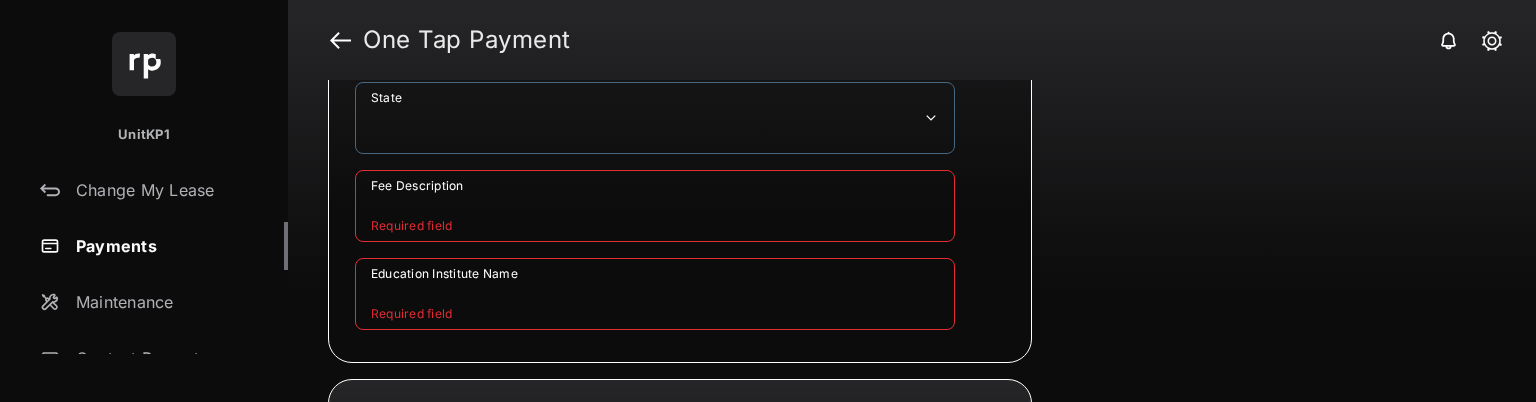 click on "**********" at bounding box center [655, 118] 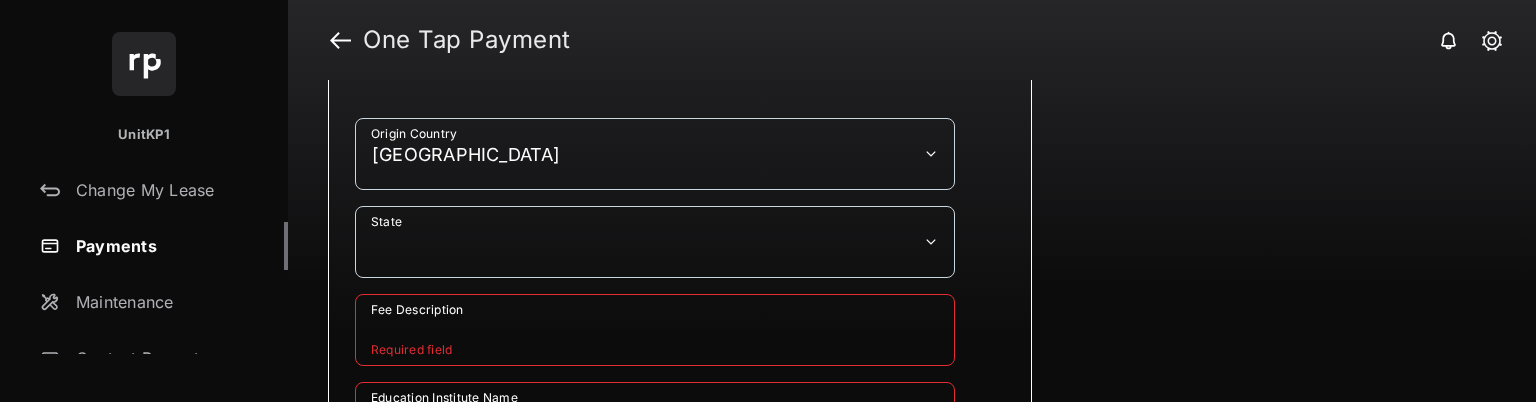 scroll, scrollTop: 195, scrollLeft: 0, axis: vertical 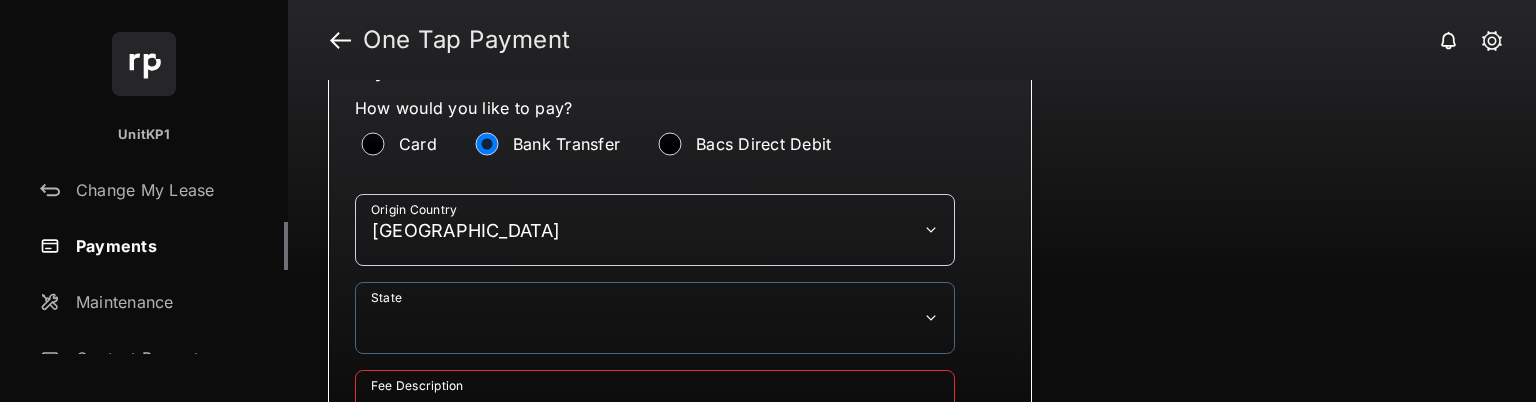 drag, startPoint x: 804, startPoint y: 301, endPoint x: 828, endPoint y: 276, distance: 34.655445 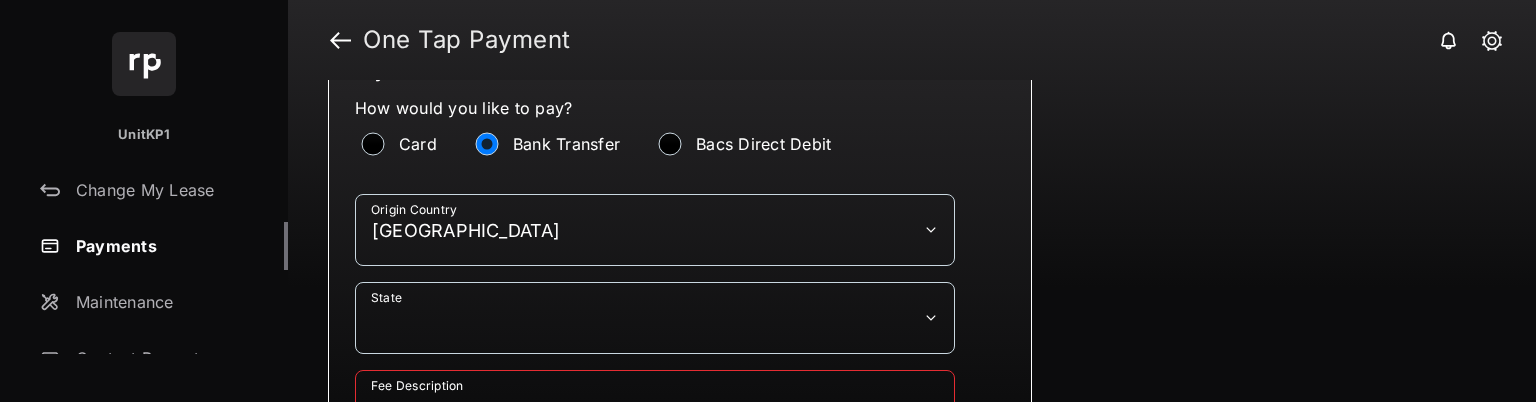 click on "How would you like to pay? Card Bank Transfer Bacs Direct Debit" at bounding box center (680, 146) 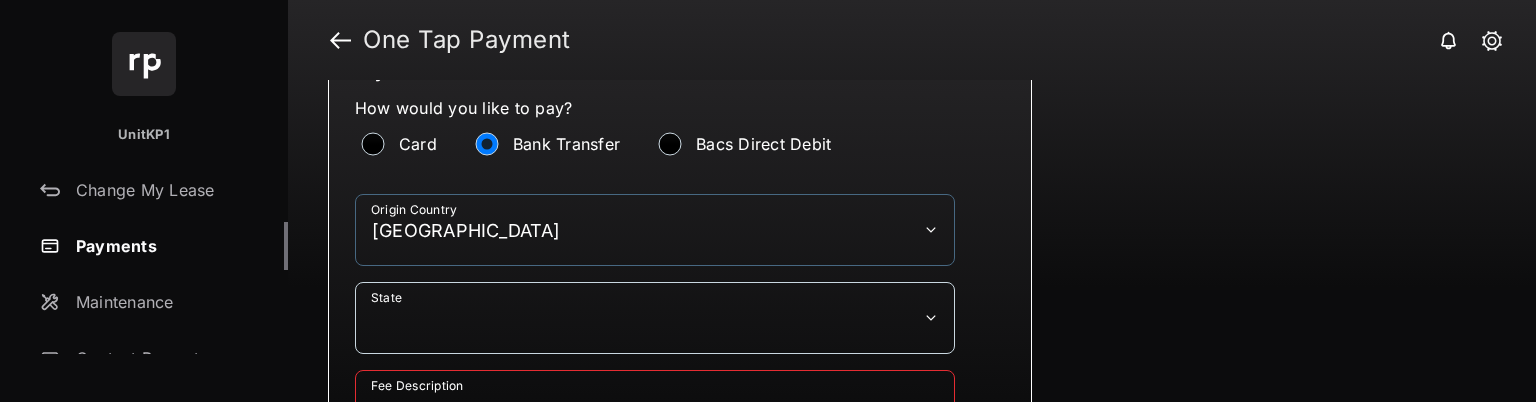 click on "**********" at bounding box center (655, 230) 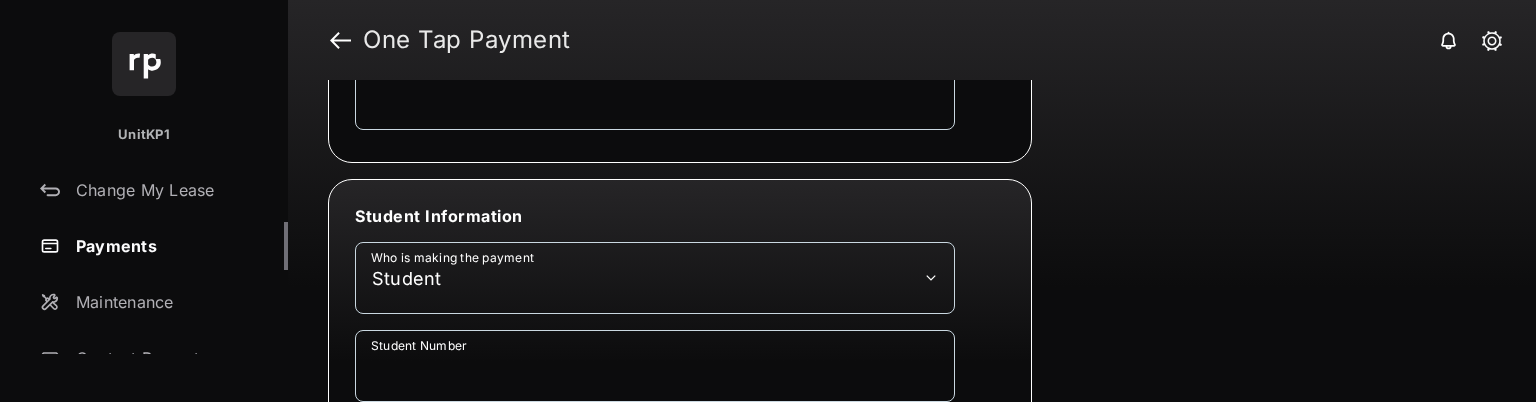 scroll, scrollTop: 1095, scrollLeft: 0, axis: vertical 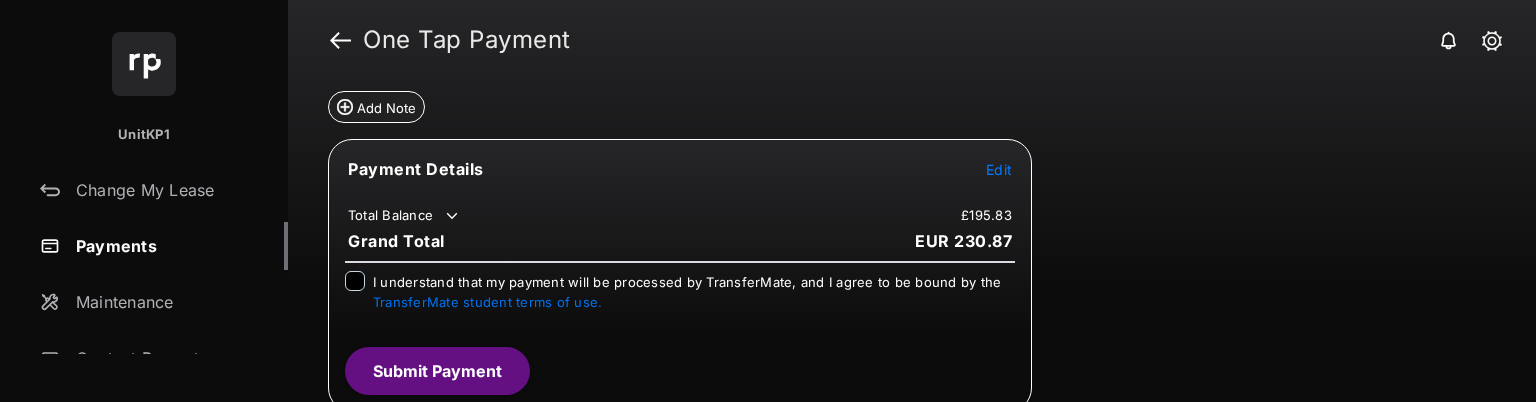 click on "Submit Payment" at bounding box center [437, 371] 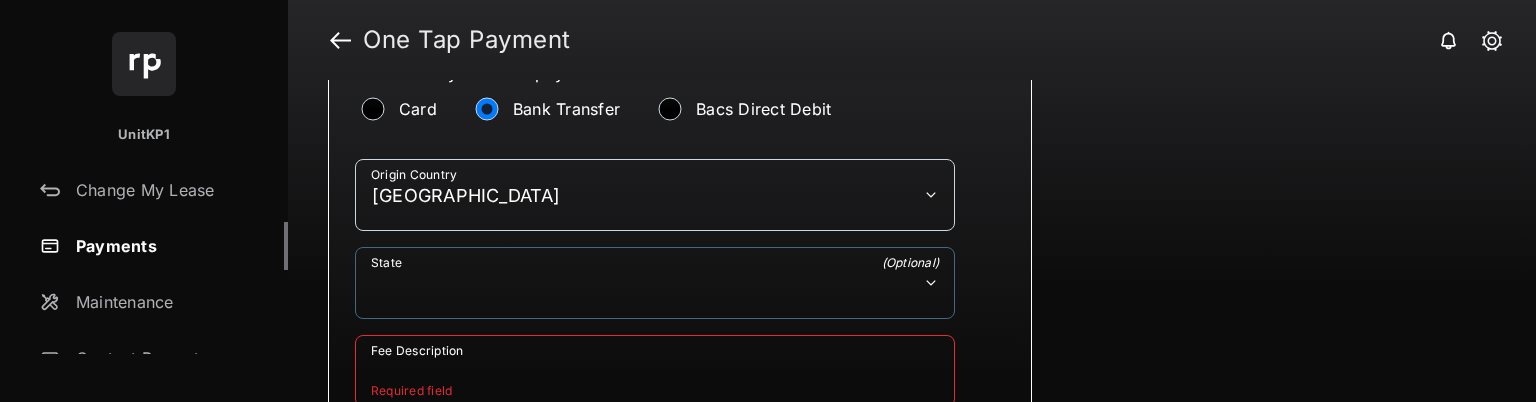 scroll, scrollTop: 195, scrollLeft: 0, axis: vertical 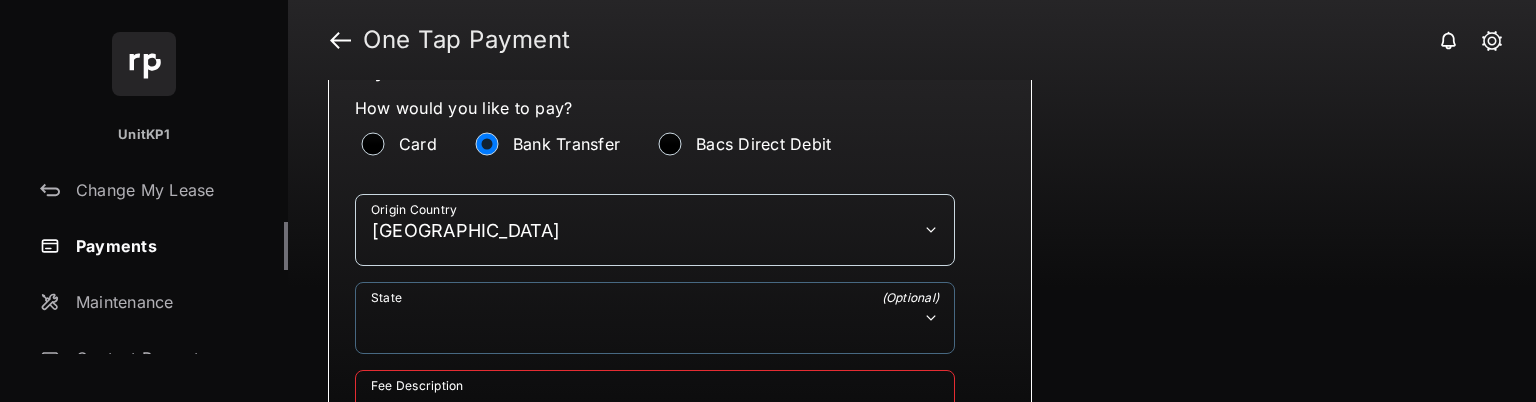 click on "**********" at bounding box center [655, 318] 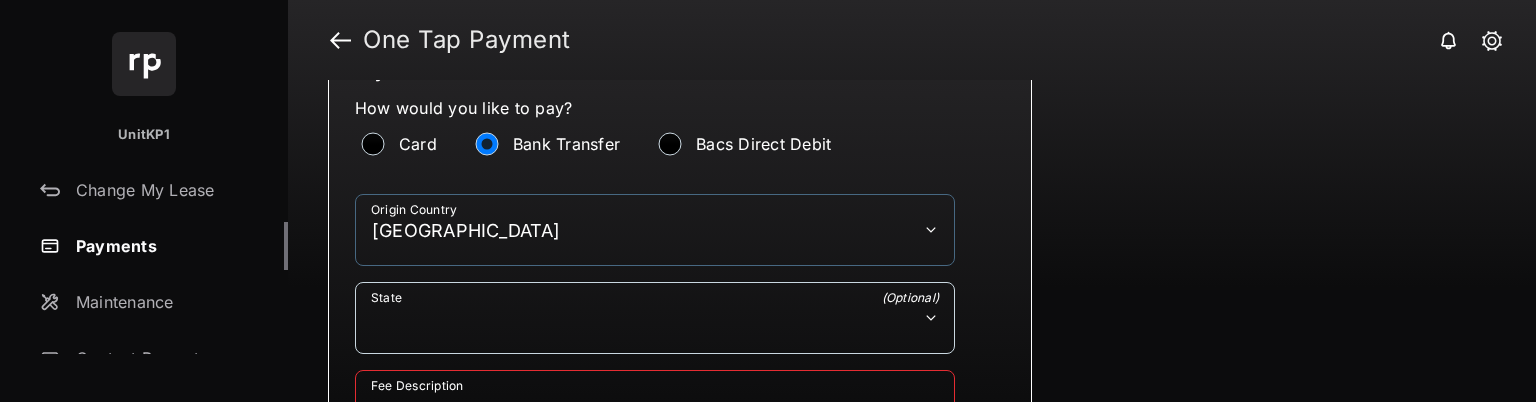 drag, startPoint x: 560, startPoint y: 212, endPoint x: 555, endPoint y: 227, distance: 15.811388 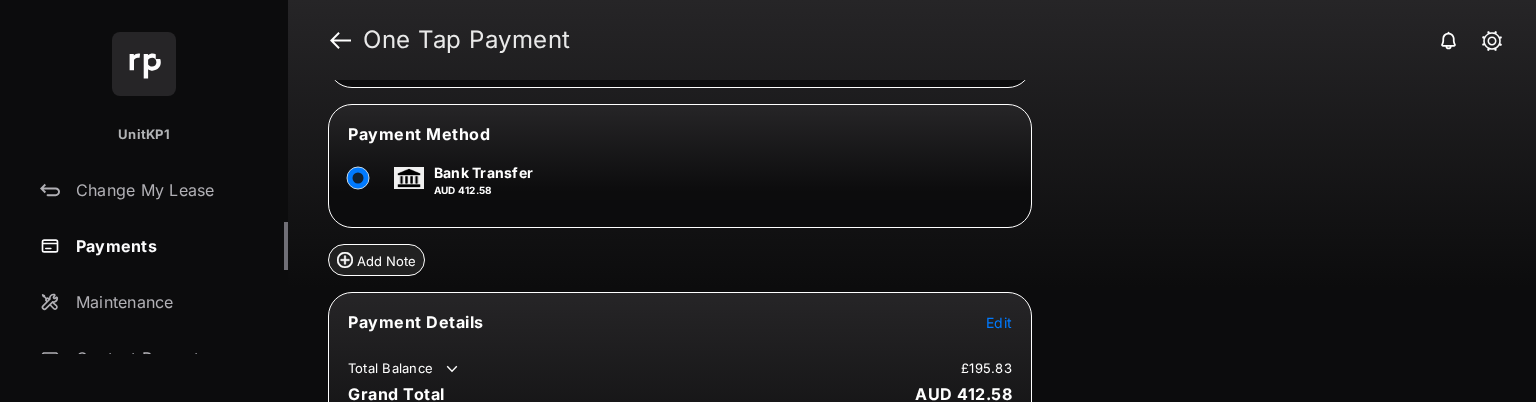 scroll, scrollTop: 1098, scrollLeft: 0, axis: vertical 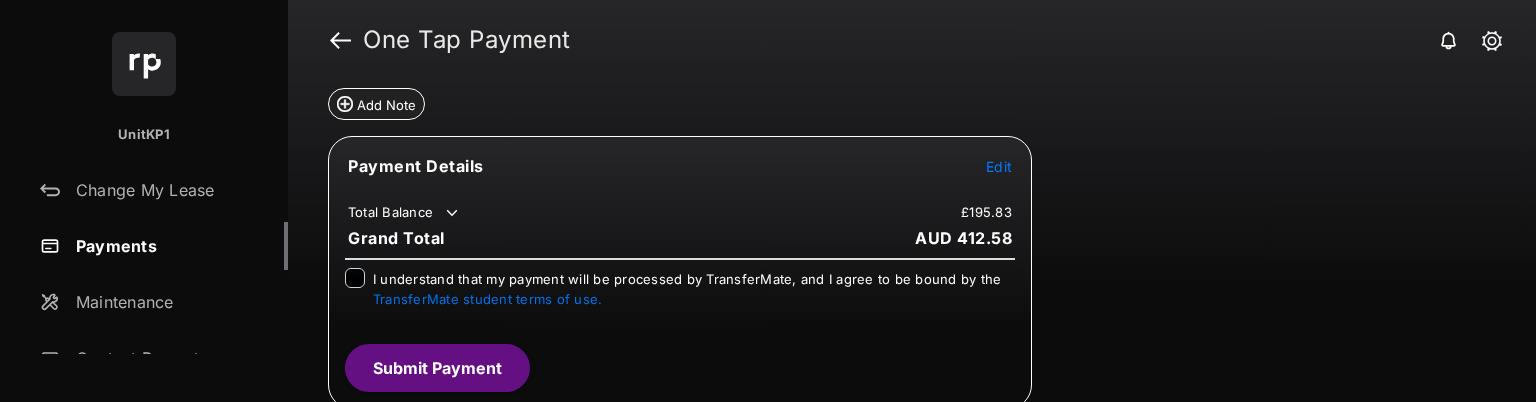click on "Submit Payment" at bounding box center (437, 368) 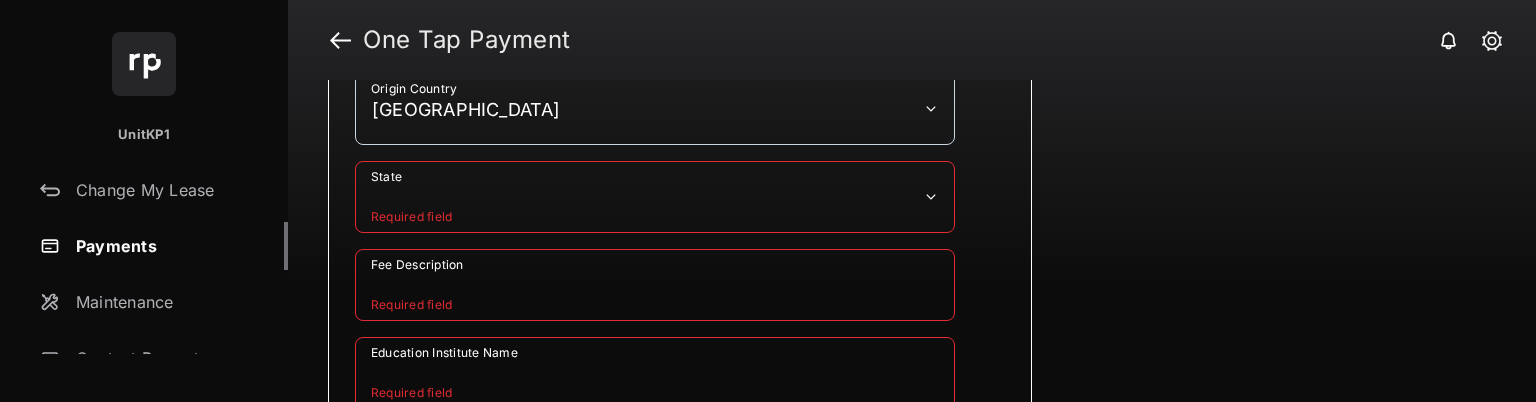 scroll, scrollTop: 198, scrollLeft: 0, axis: vertical 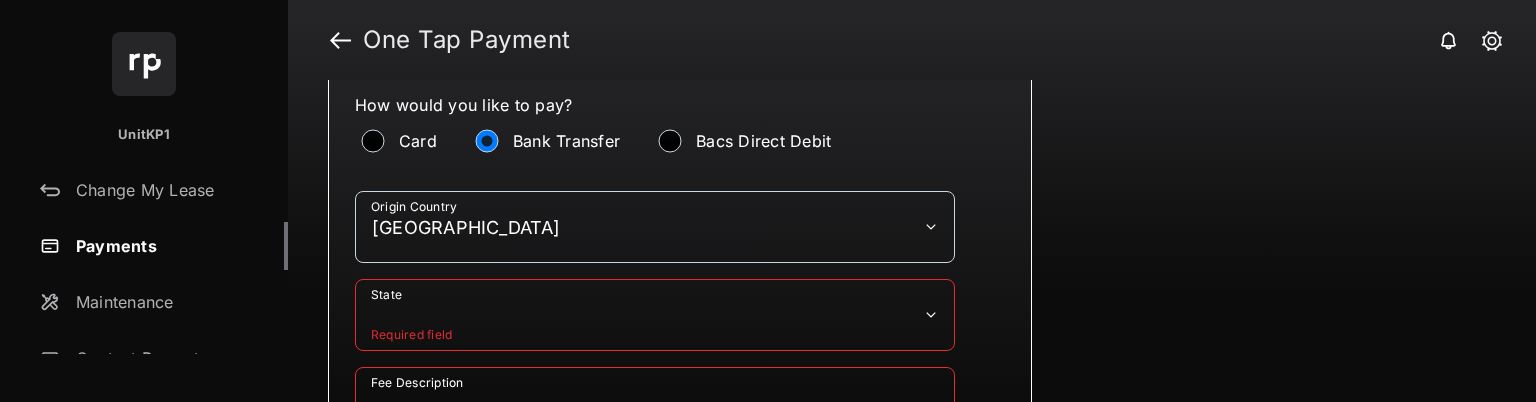 click on "**********" at bounding box center (655, 227) 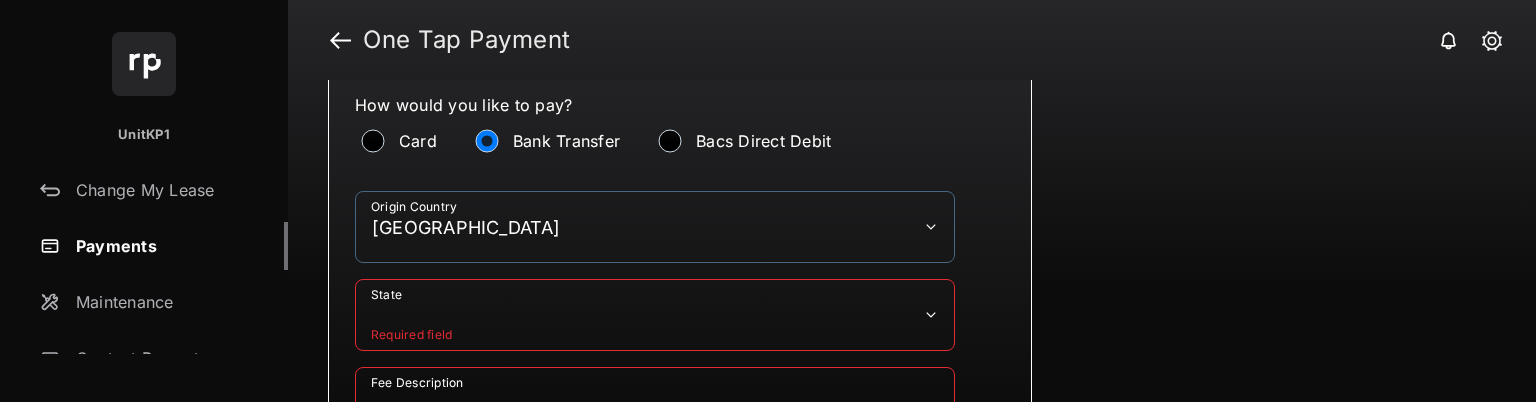 click on "**********" at bounding box center (655, 227) 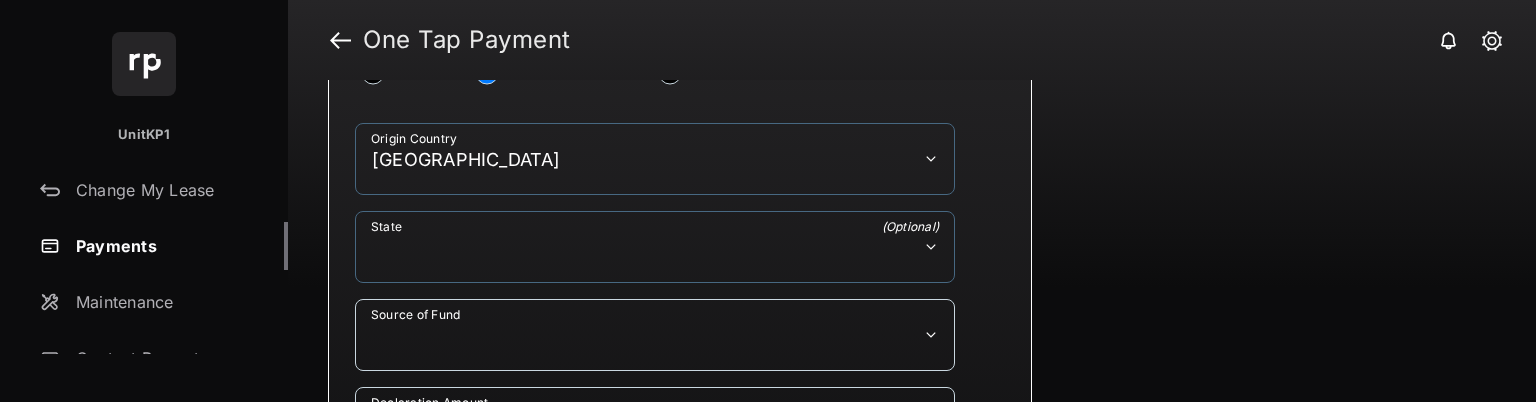 scroll, scrollTop: 298, scrollLeft: 0, axis: vertical 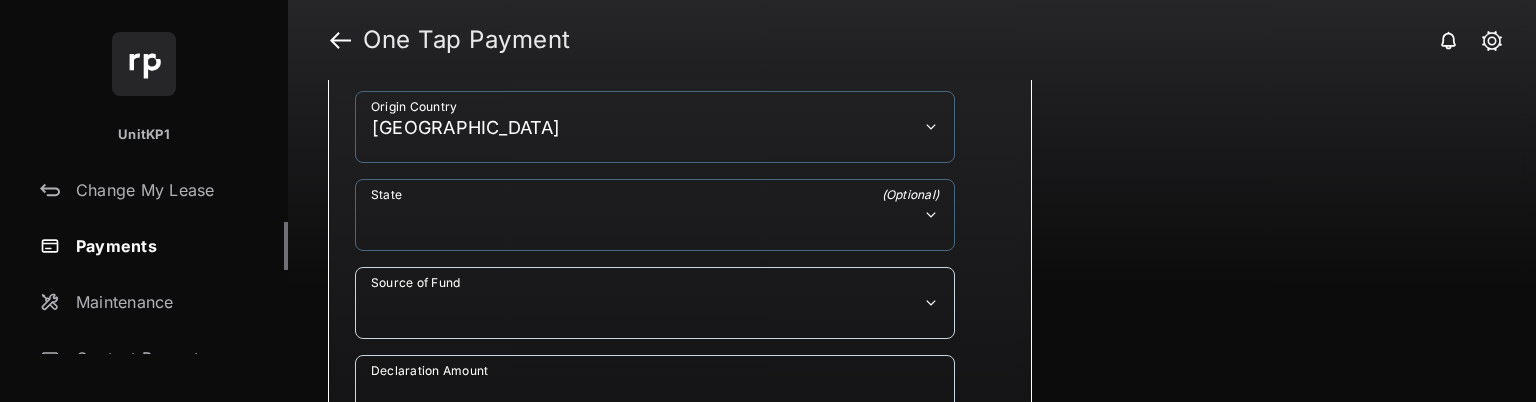 click on "**********" at bounding box center [680, 223] 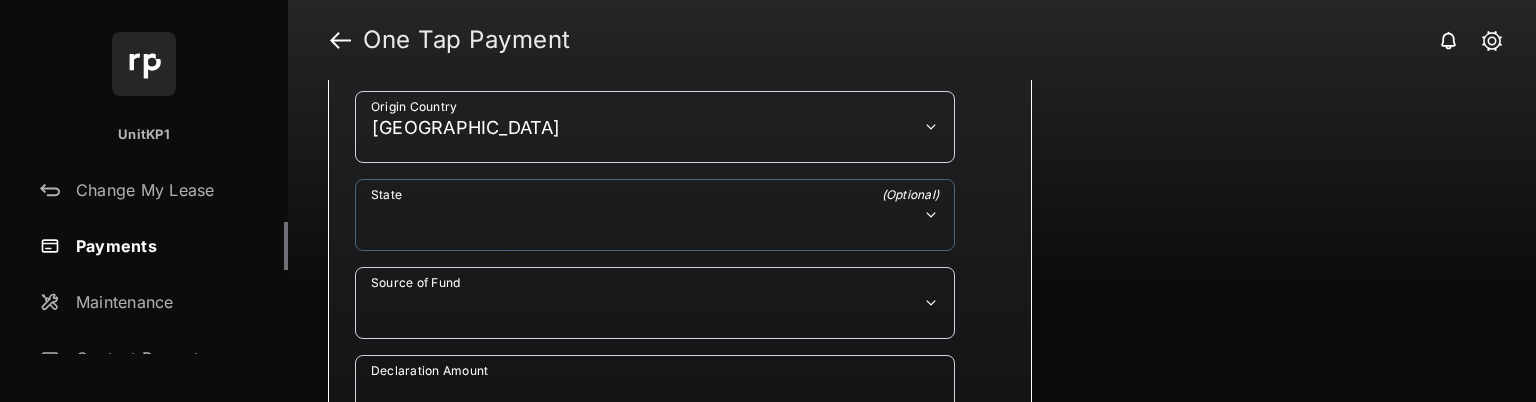 click on "**********" at bounding box center [680, 223] 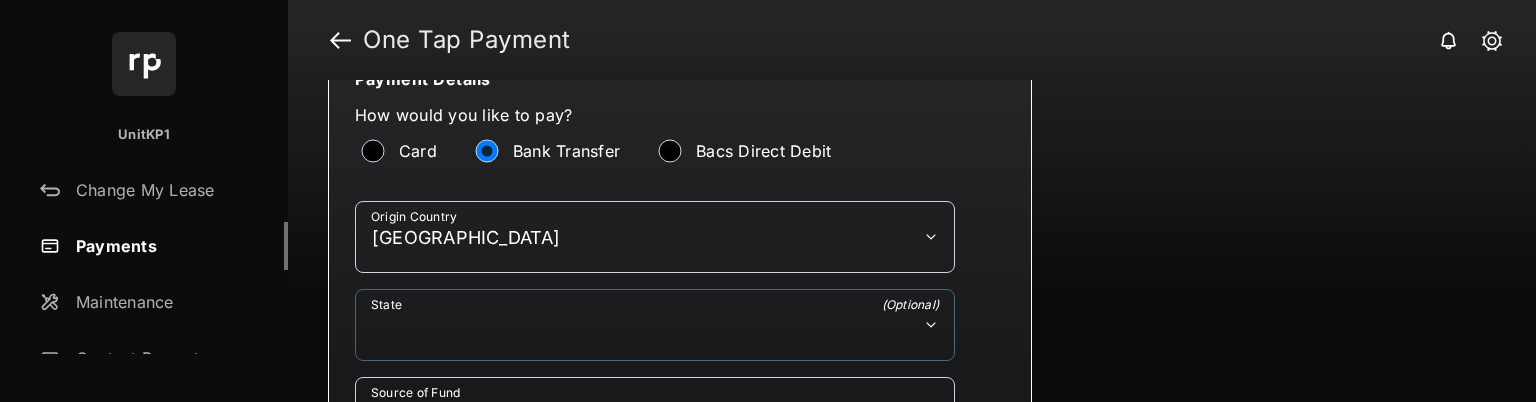 scroll, scrollTop: 200, scrollLeft: 0, axis: vertical 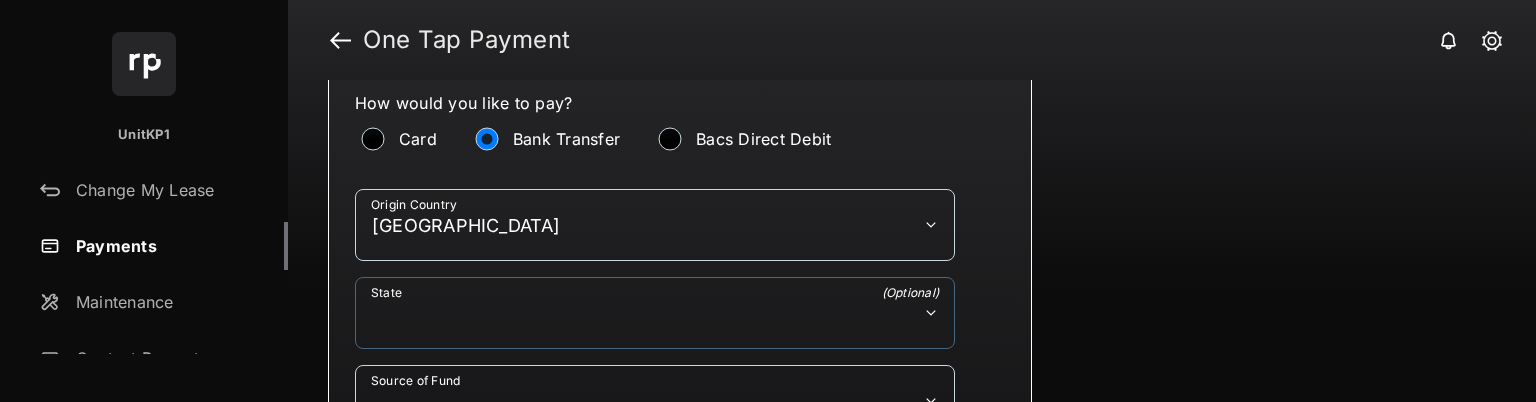 click on "**********" at bounding box center (680, 233) 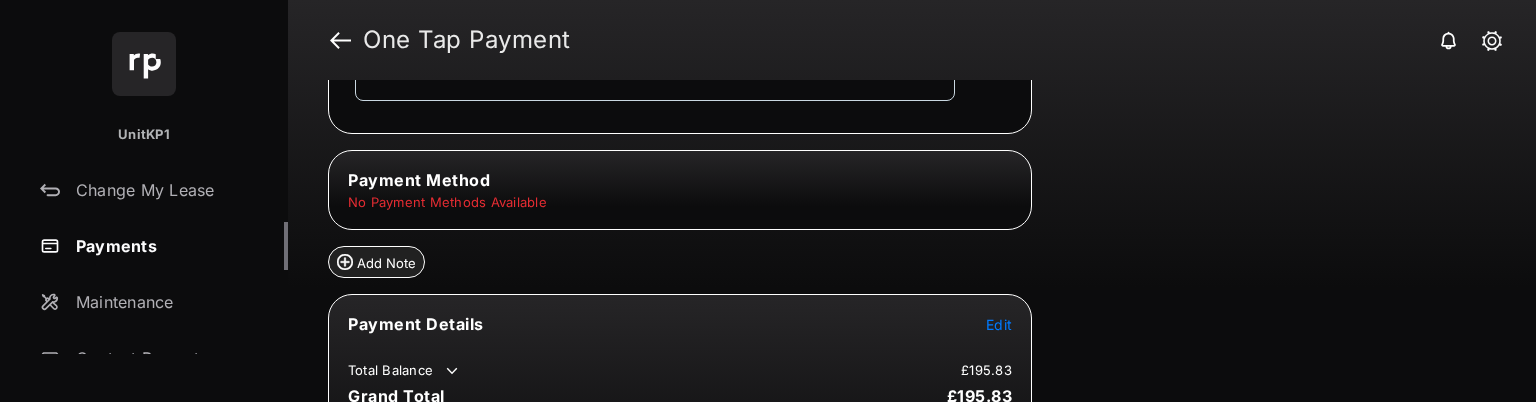 scroll, scrollTop: 1486, scrollLeft: 0, axis: vertical 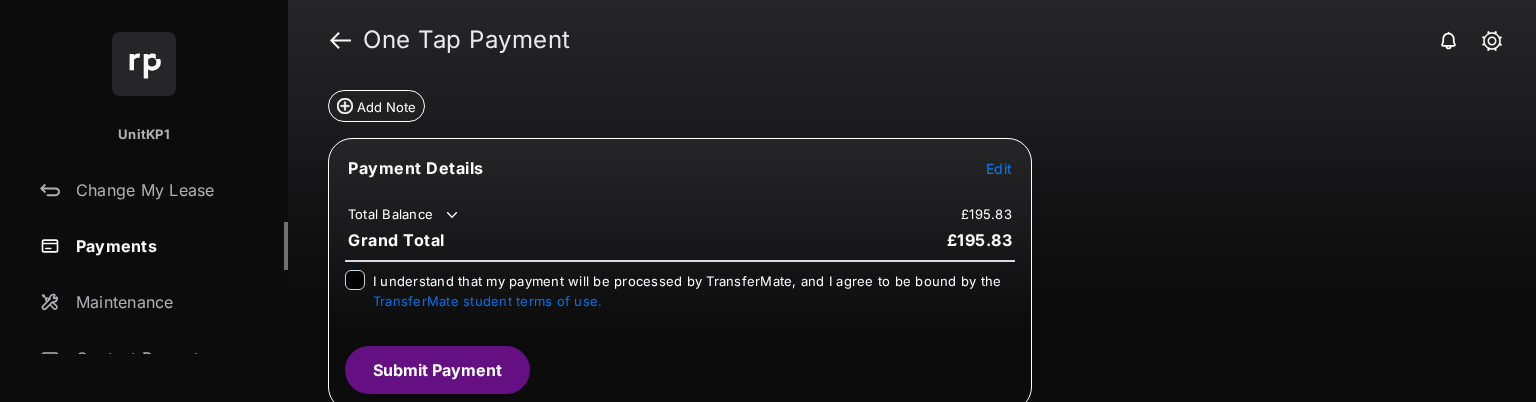 click on "Submit Payment" at bounding box center (437, 370) 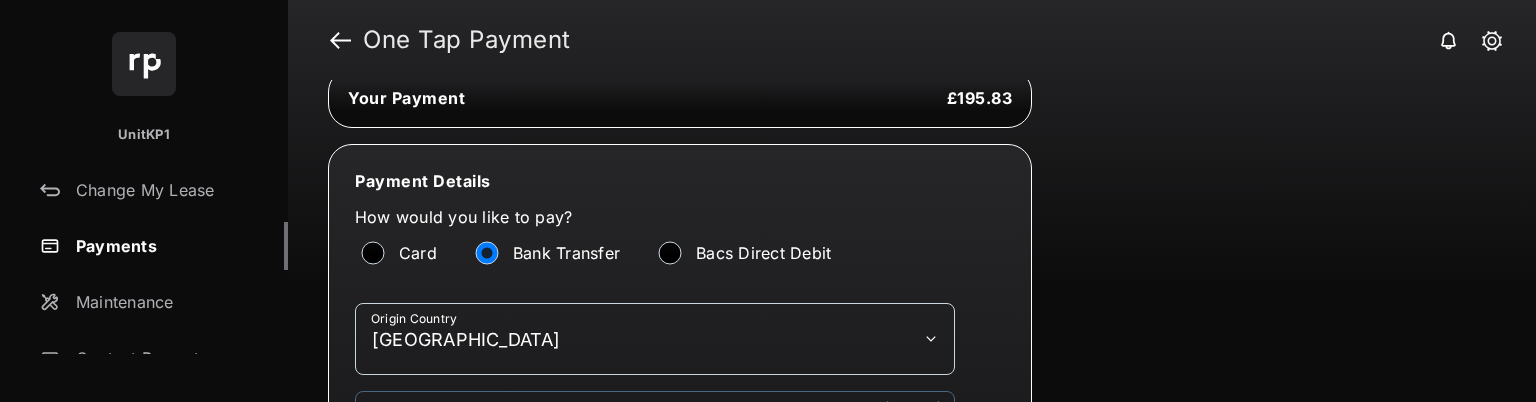 scroll, scrollTop: 286, scrollLeft: 0, axis: vertical 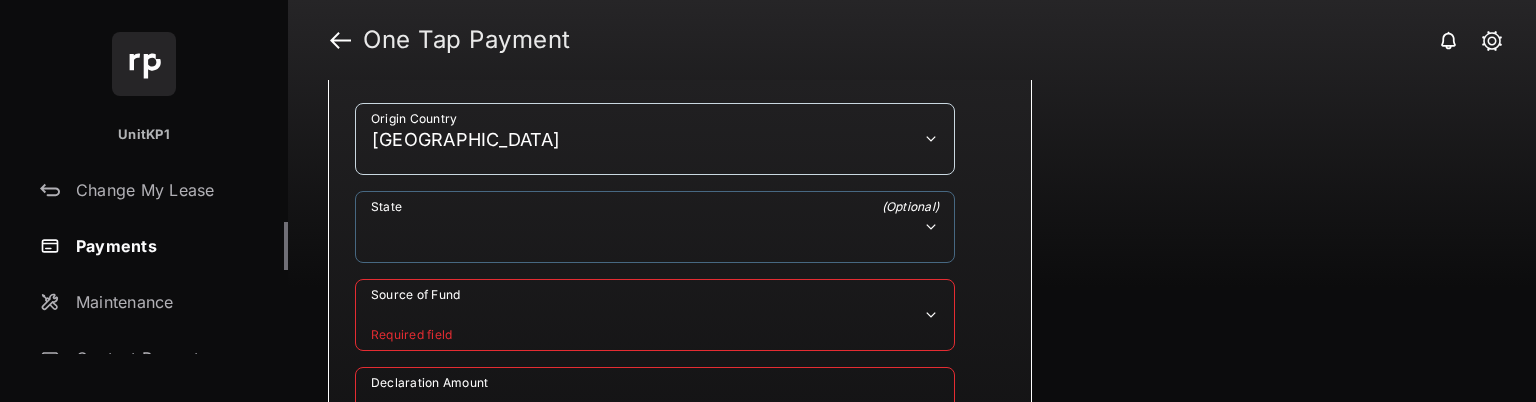 click on "**********" at bounding box center [655, 139] 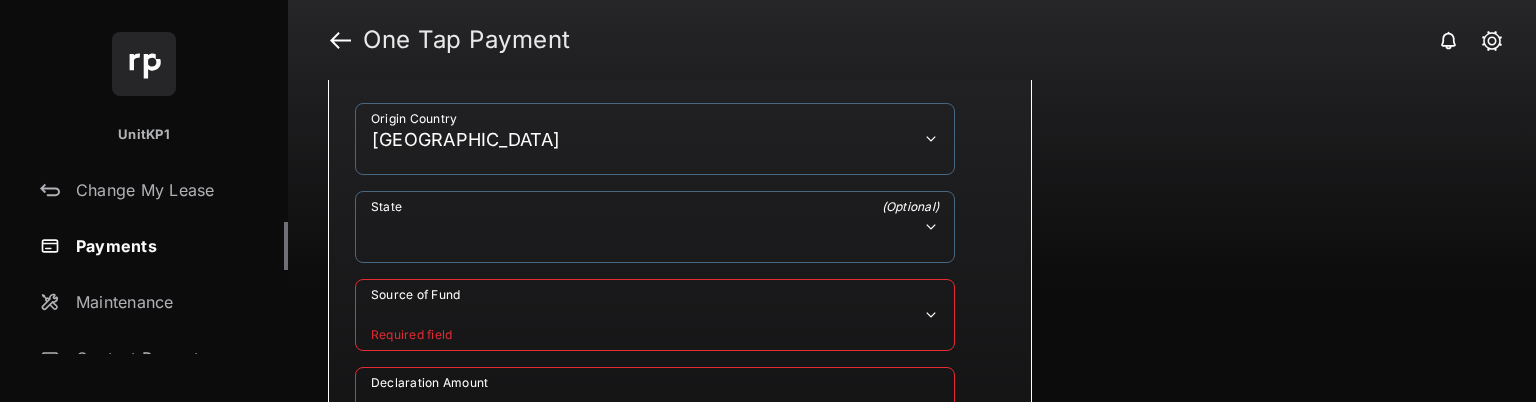 click on "**********" at bounding box center [655, 139] 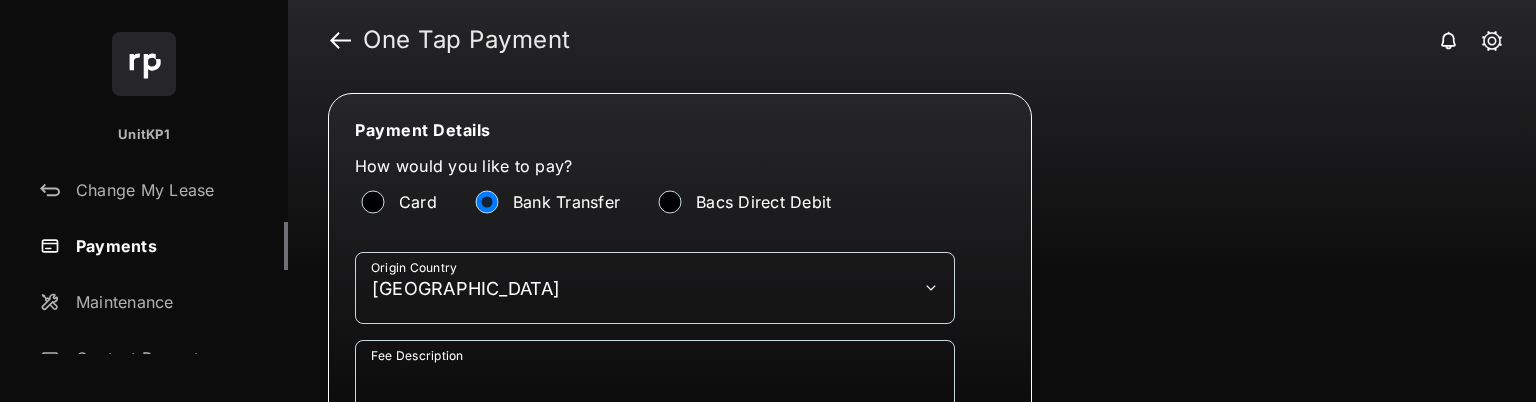 scroll, scrollTop: 186, scrollLeft: 0, axis: vertical 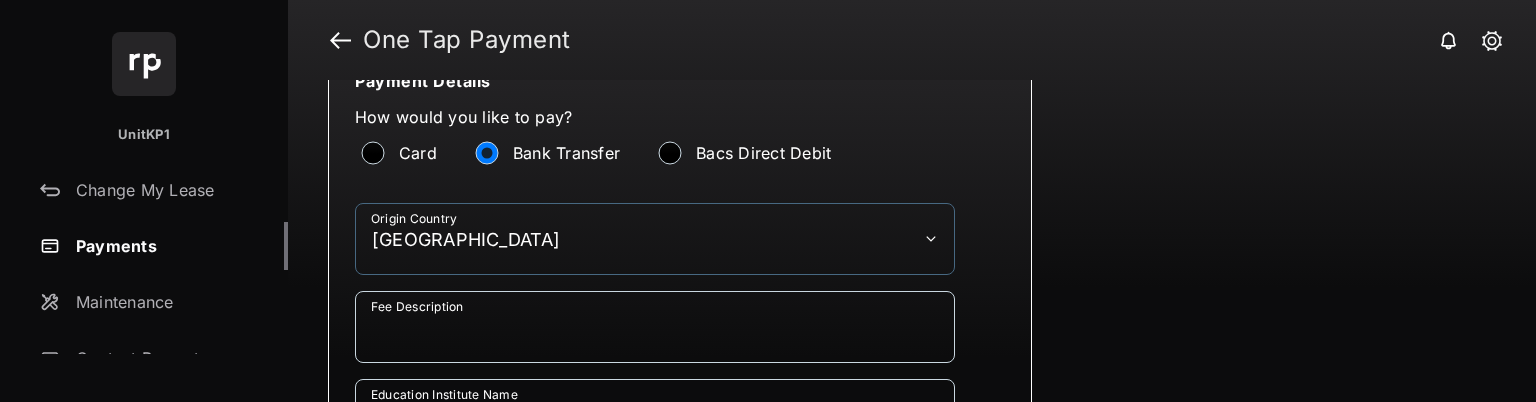 click on "**********" at bounding box center [655, 239] 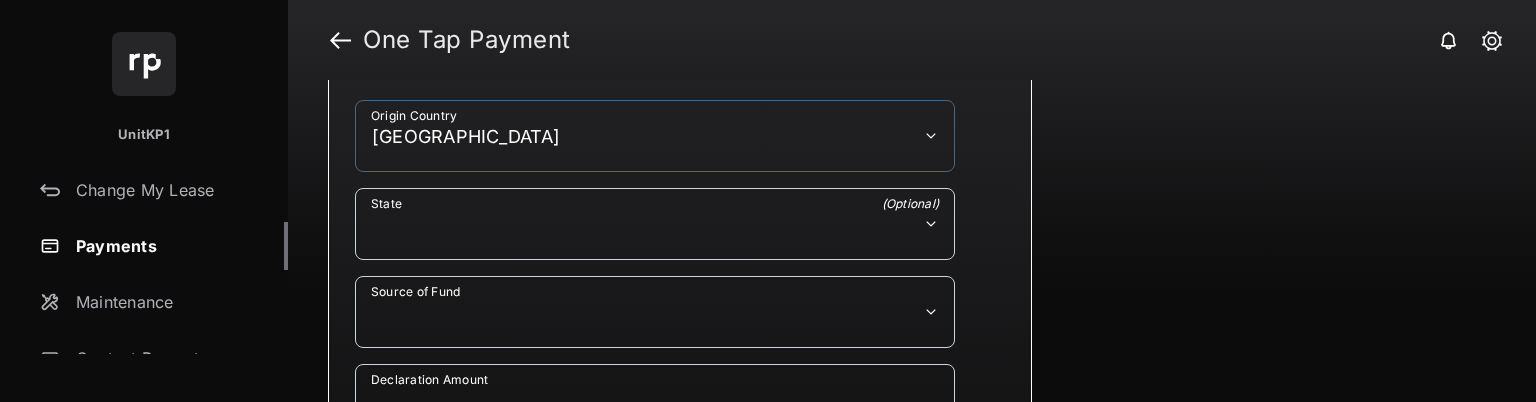 scroll, scrollTop: 286, scrollLeft: 0, axis: vertical 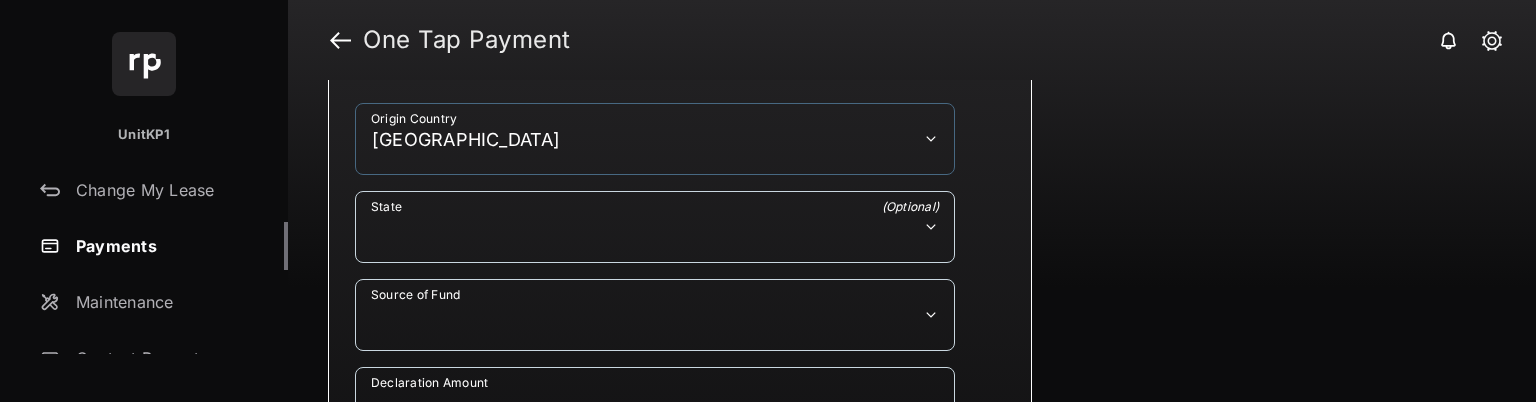 click on "**********" at bounding box center [680, 235] 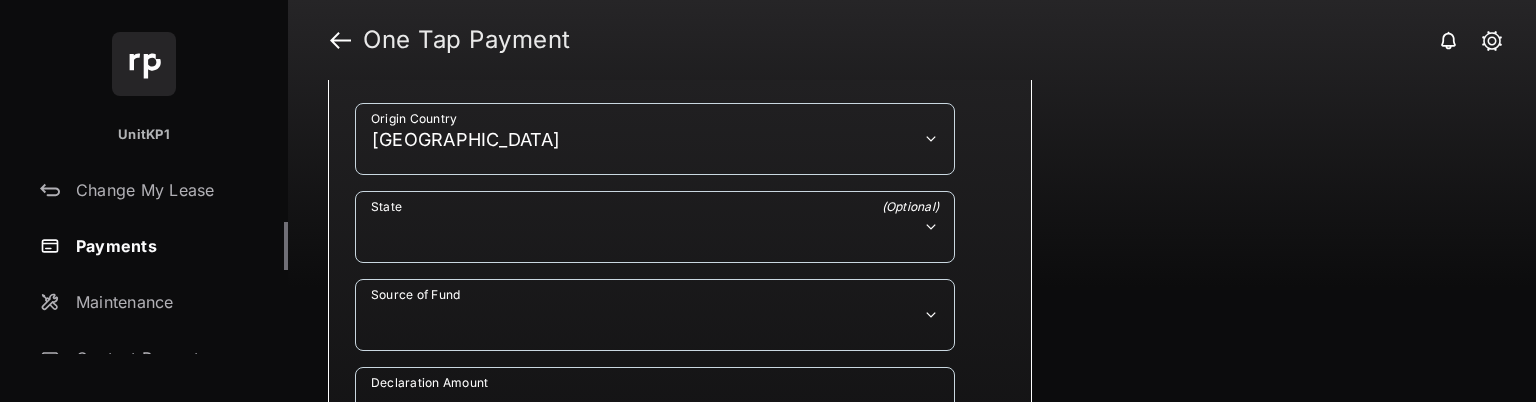 scroll, scrollTop: 386, scrollLeft: 0, axis: vertical 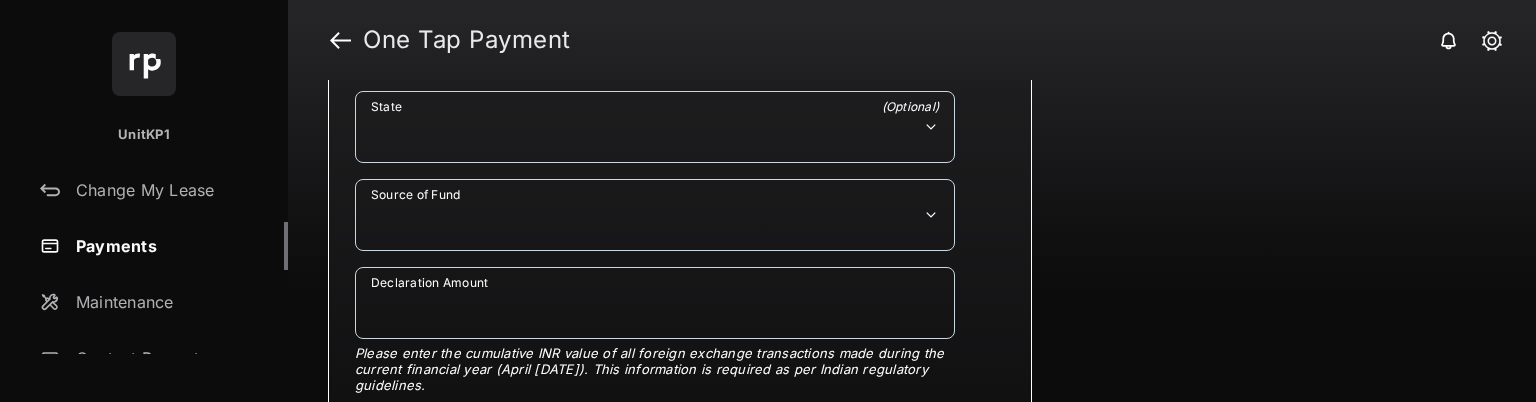 click on "**********" at bounding box center (655, 127) 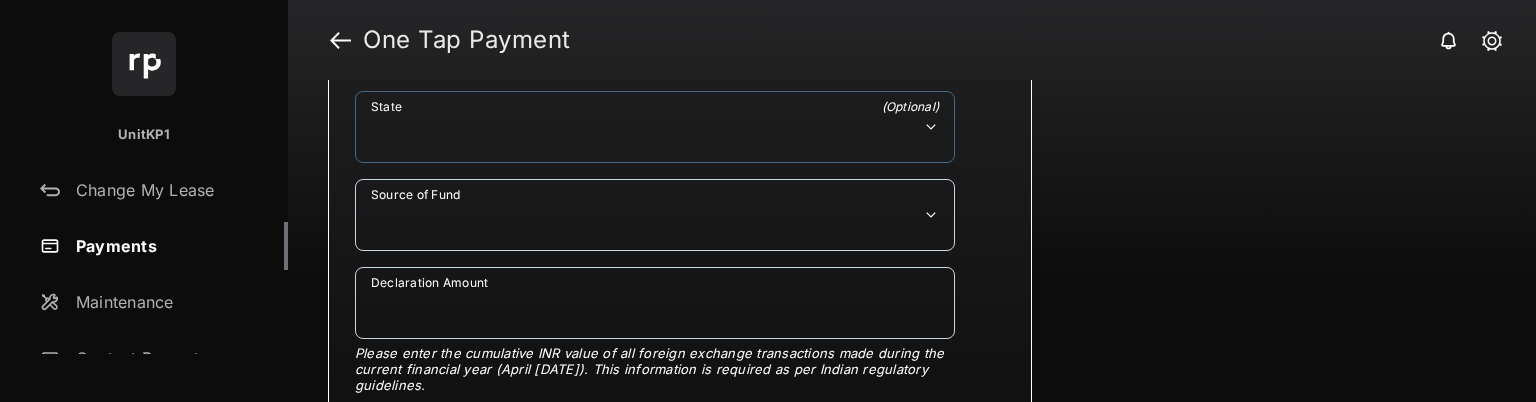 select on "*****" 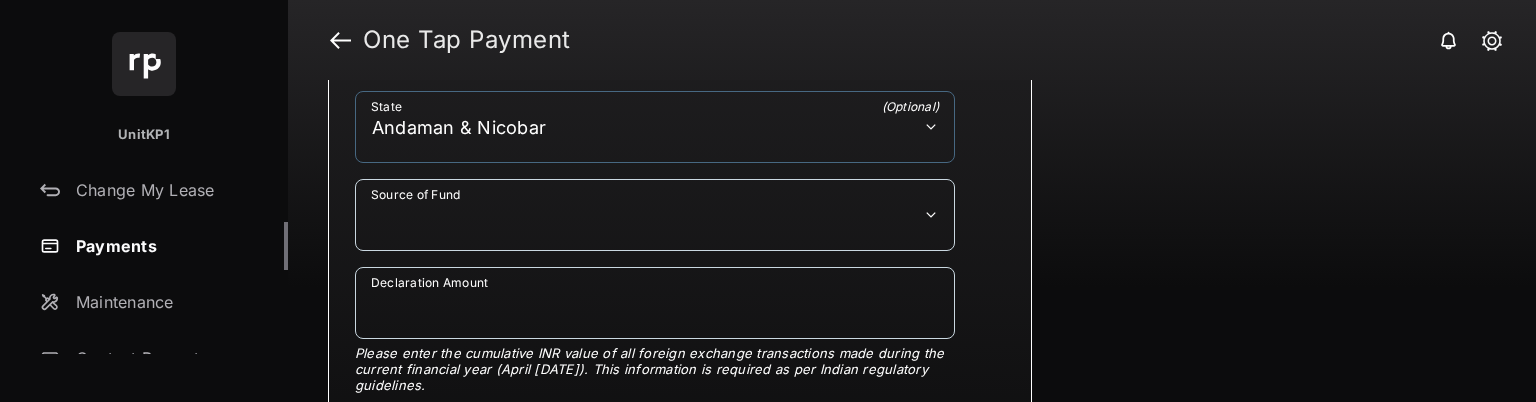 click on "**********" at bounding box center [655, 215] 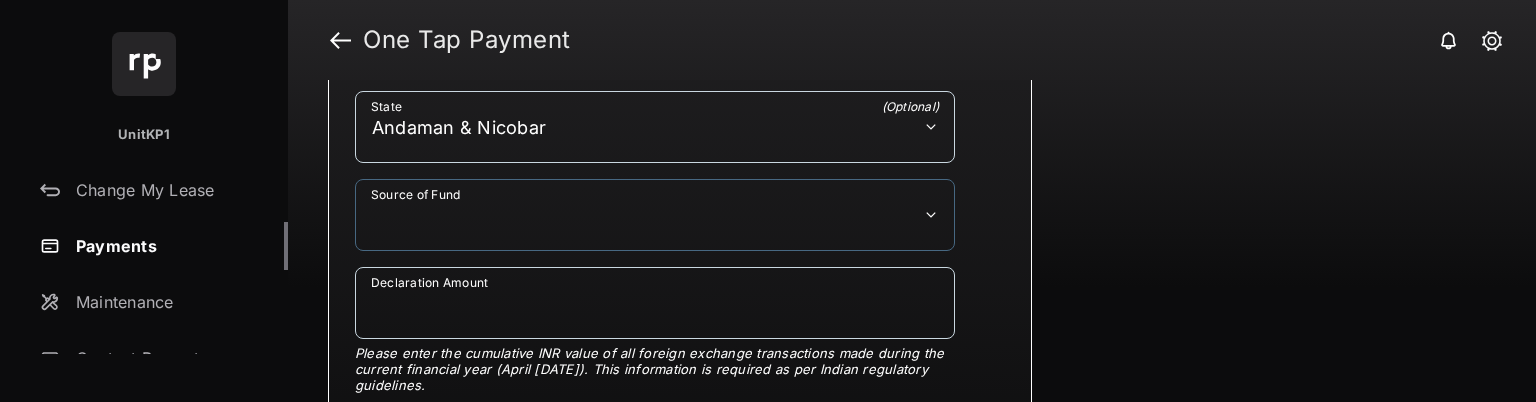 select on "**********" 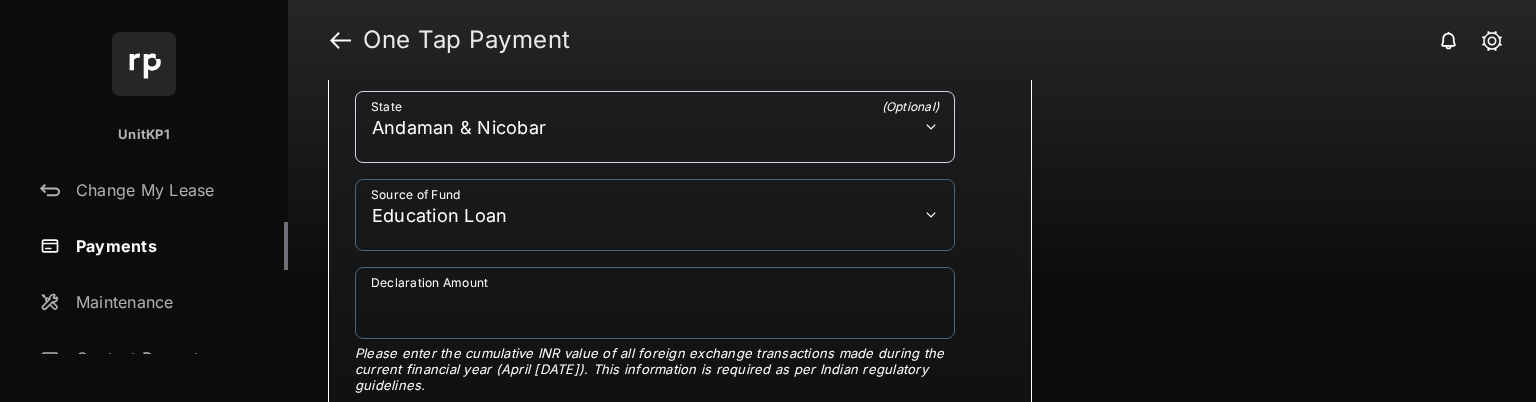 click on "Declaration Amount" at bounding box center [655, 303] 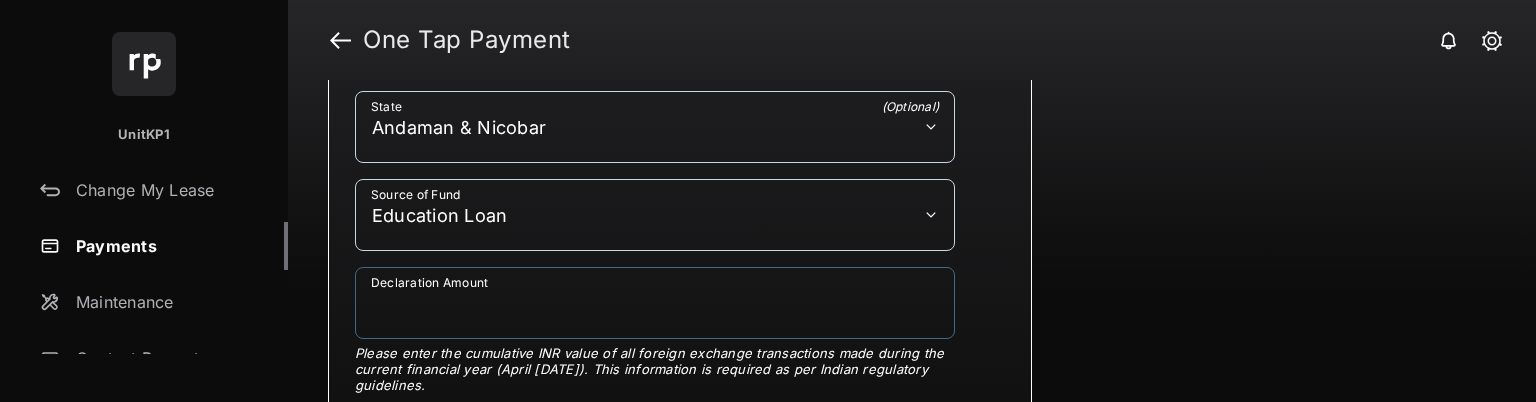 type on "******" 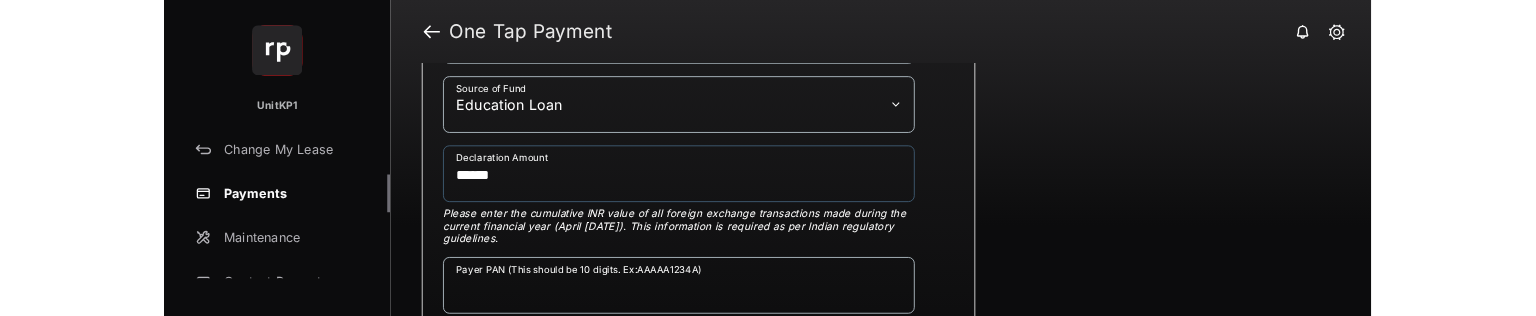 scroll, scrollTop: 586, scrollLeft: 0, axis: vertical 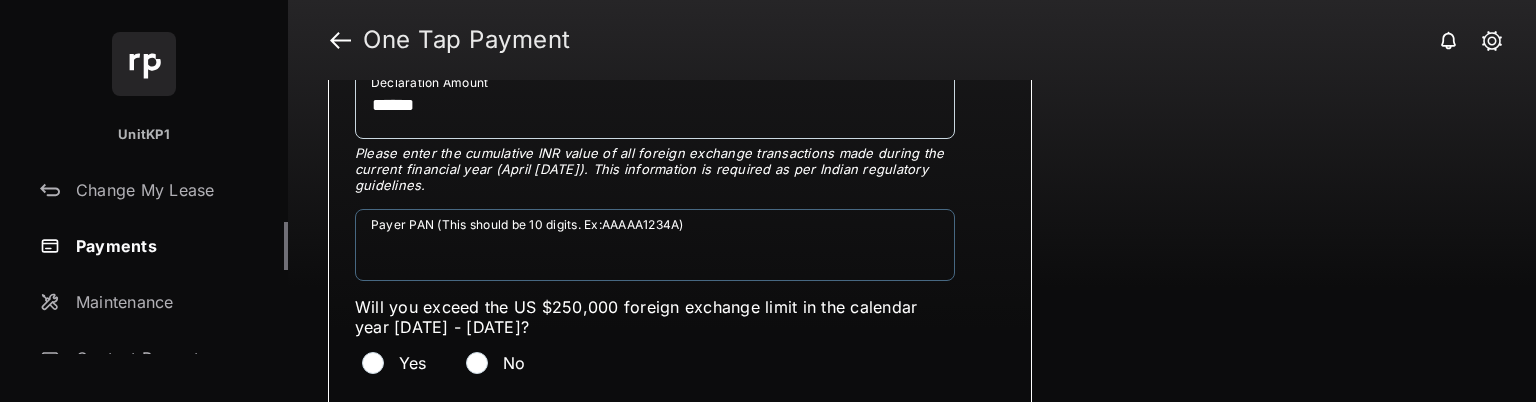 click on "Payer PAN (This should be 10 digits. Ex:AAAAA1234A)" at bounding box center (655, 245) 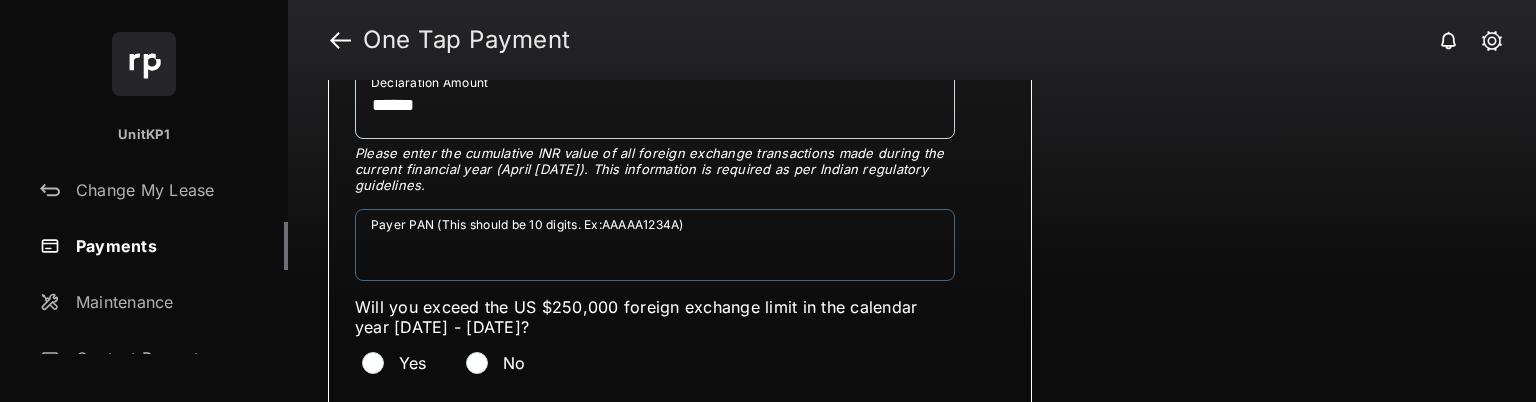 type on "**********" 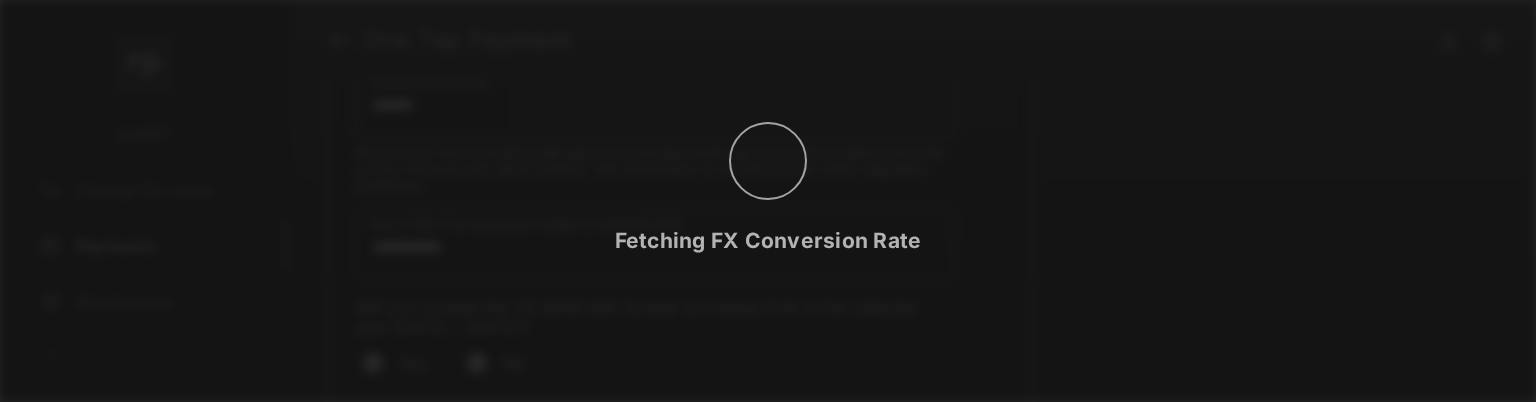 click on "Fetching FX Conversion Rate" at bounding box center (768, 201) 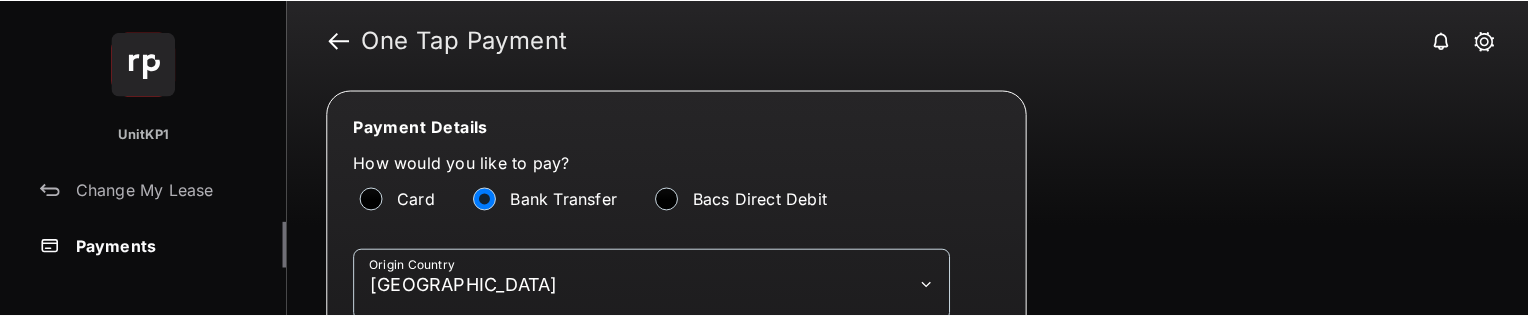 scroll, scrollTop: 300, scrollLeft: 0, axis: vertical 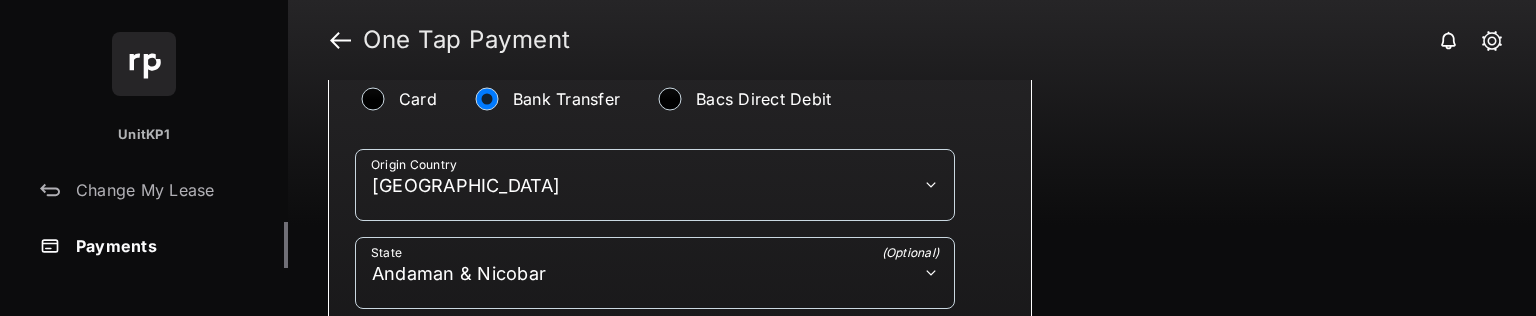 click on "**********" at bounding box center (655, 185) 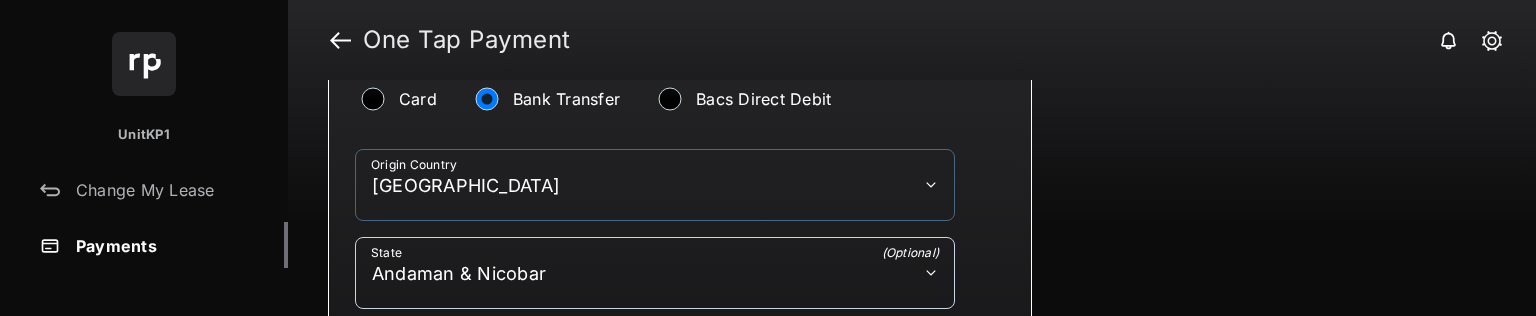 type 